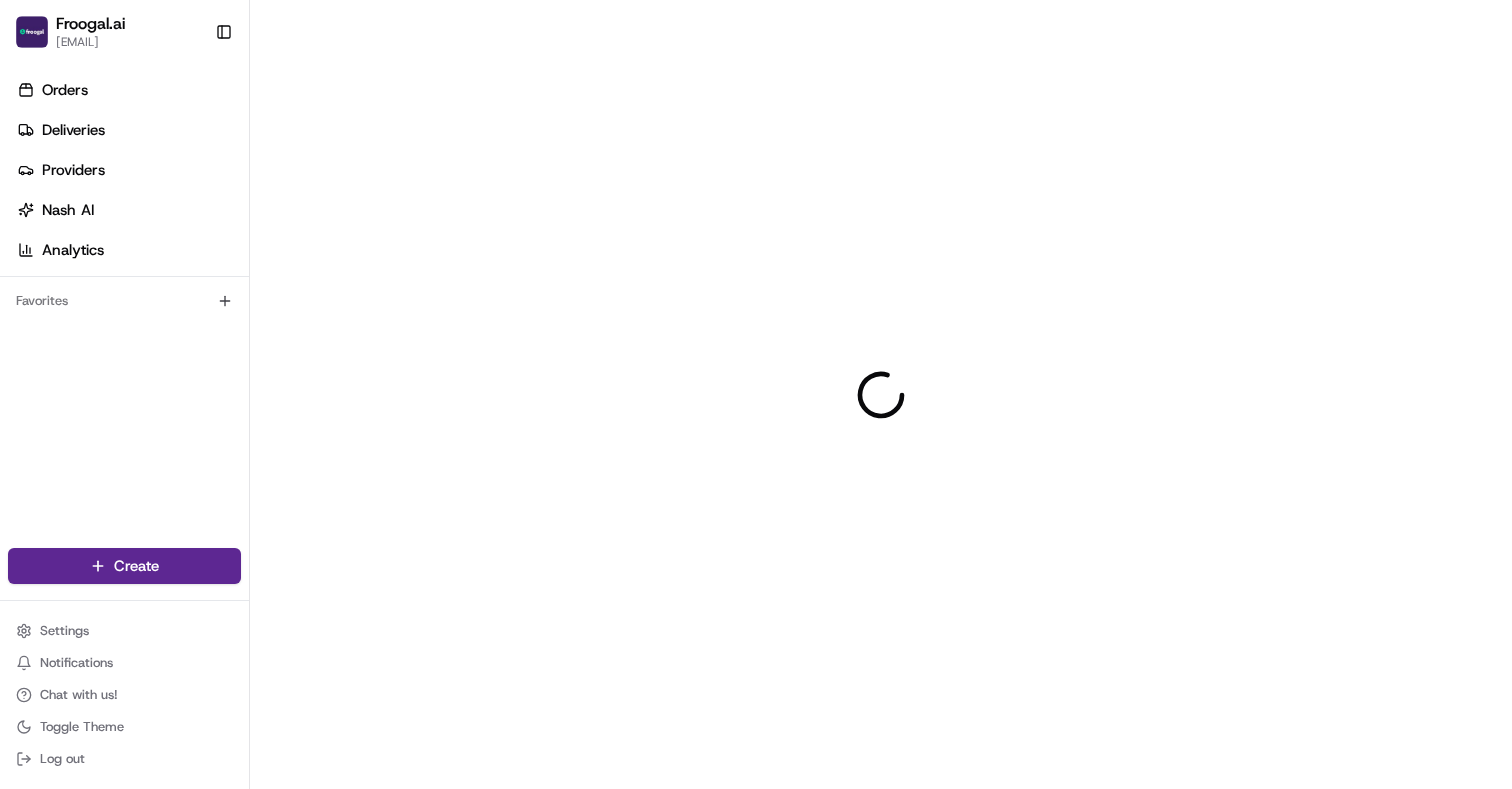 scroll, scrollTop: 0, scrollLeft: 0, axis: both 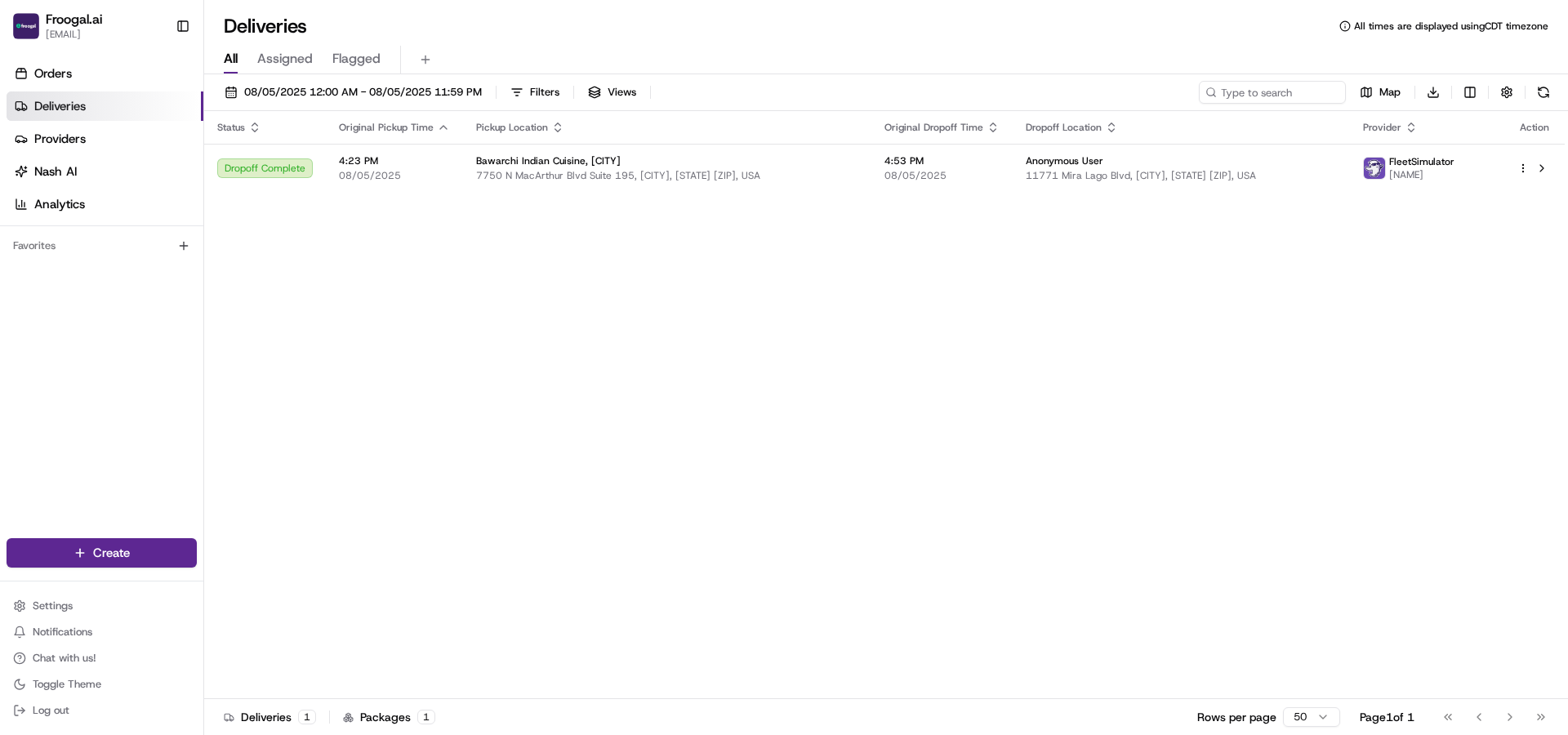 click on "Status Original Pickup Time Pickup Location Original Dropoff Time Dropoff Location Provider Action Dropoff Complete 4:23 PM 08/05/2025 Bawarchi Indian Cuisine, Irving 7750 N MacArthur Blvd Suite 195, Irving, TX 75063, USA 4:53 PM 08/05/2025 Anonymous User 11771 Mira Lago Blvd, Farmers Branch, TX 75234, USA FleetSimulator Matthew Park" at bounding box center [884, 405] 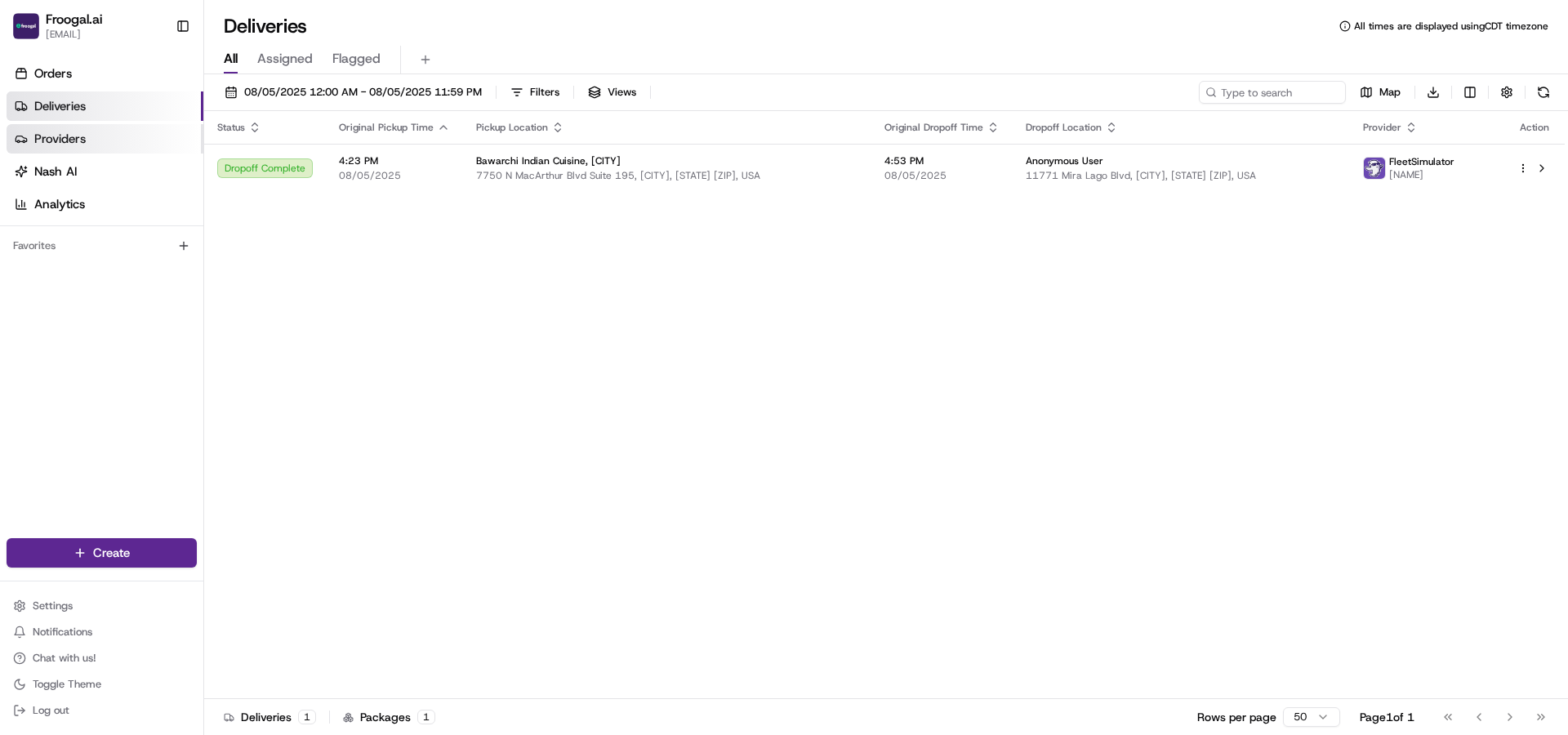 click on "Providers" at bounding box center [105, 139] 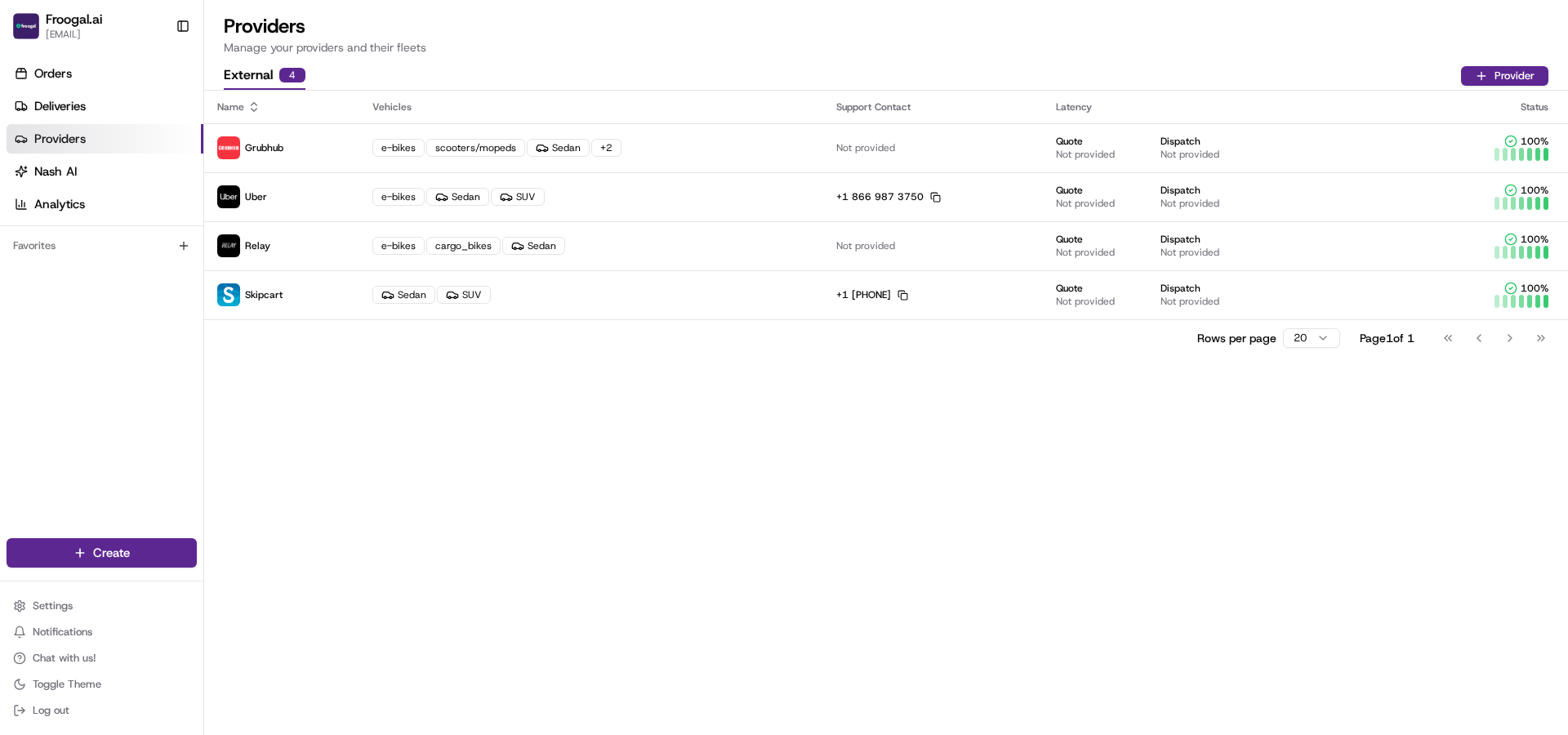 click on "Name Vehicles Support Contact Latency Status Grubhub e-bikes scooters/mopeds Sedan + 2 Not provided Quote Not provided Dispatch Not provided 100 % Uber e-bikes Sedan SUV +1 866 987 3750   Copy  +18669873750 Quote Not provided Dispatch Not provided 100 % Relay e-bikes cargo_bikes Sedan Not provided Quote Not provided Dispatch Not provided 100 % Skipcart Sedan SUV +1 419 495 5525   Copy  +14194955525 Quote Not provided Dispatch Not provided 100 % Rows per page 20 Page  1  of   1 Go to first page Go to previous page Go to next page Go to last page" at bounding box center [886, 412] 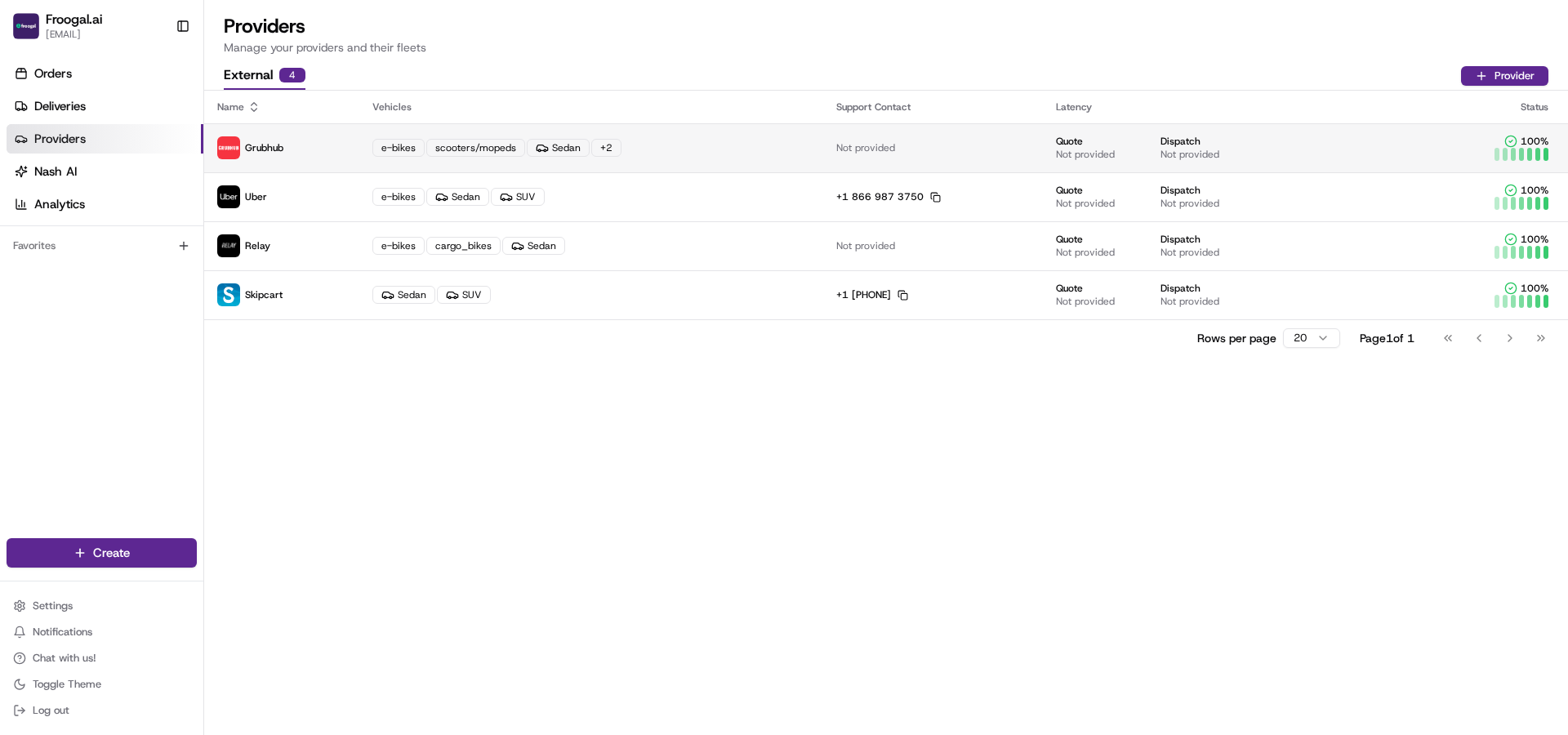 click on "+ 2" at bounding box center [606, 148] 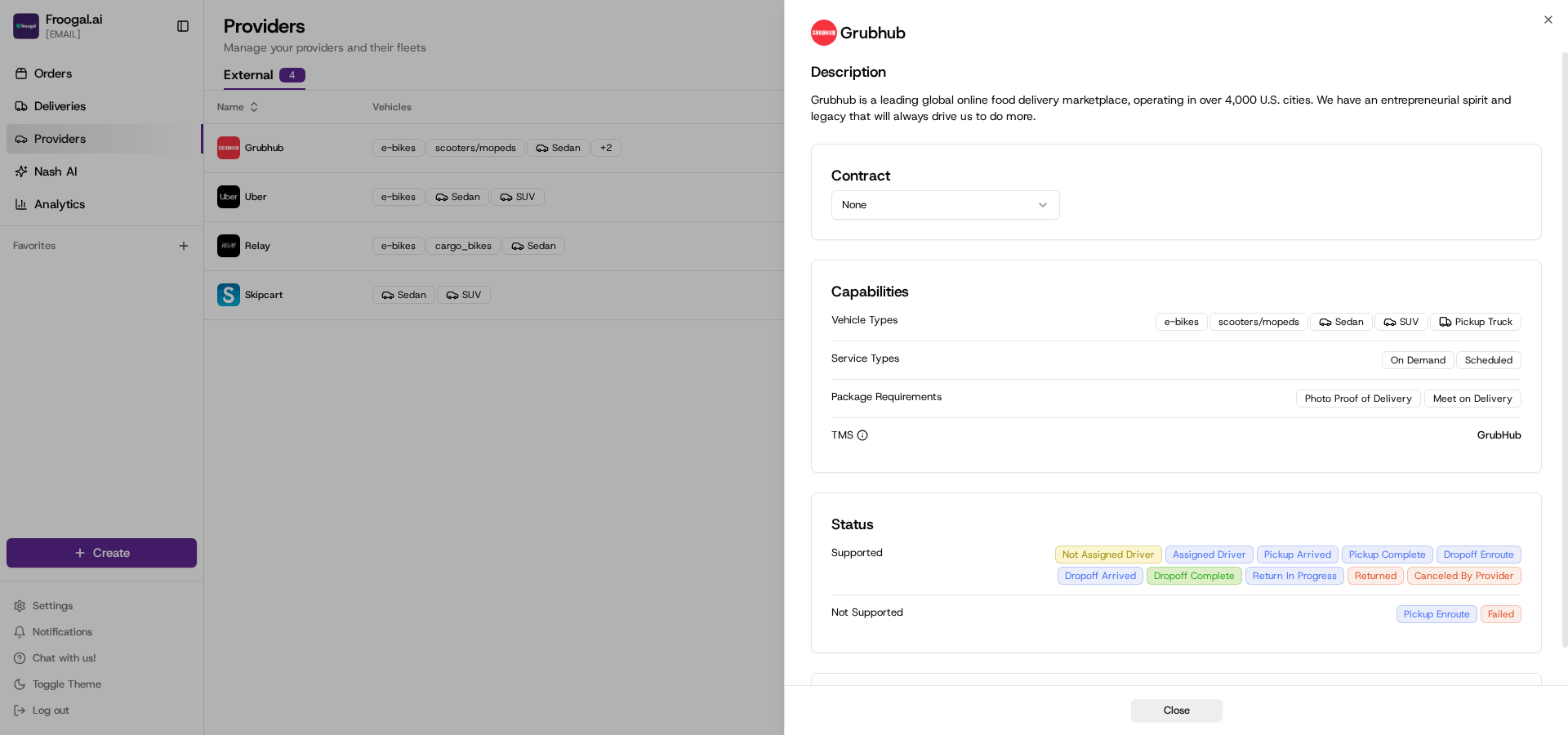 scroll, scrollTop: 0, scrollLeft: 0, axis: both 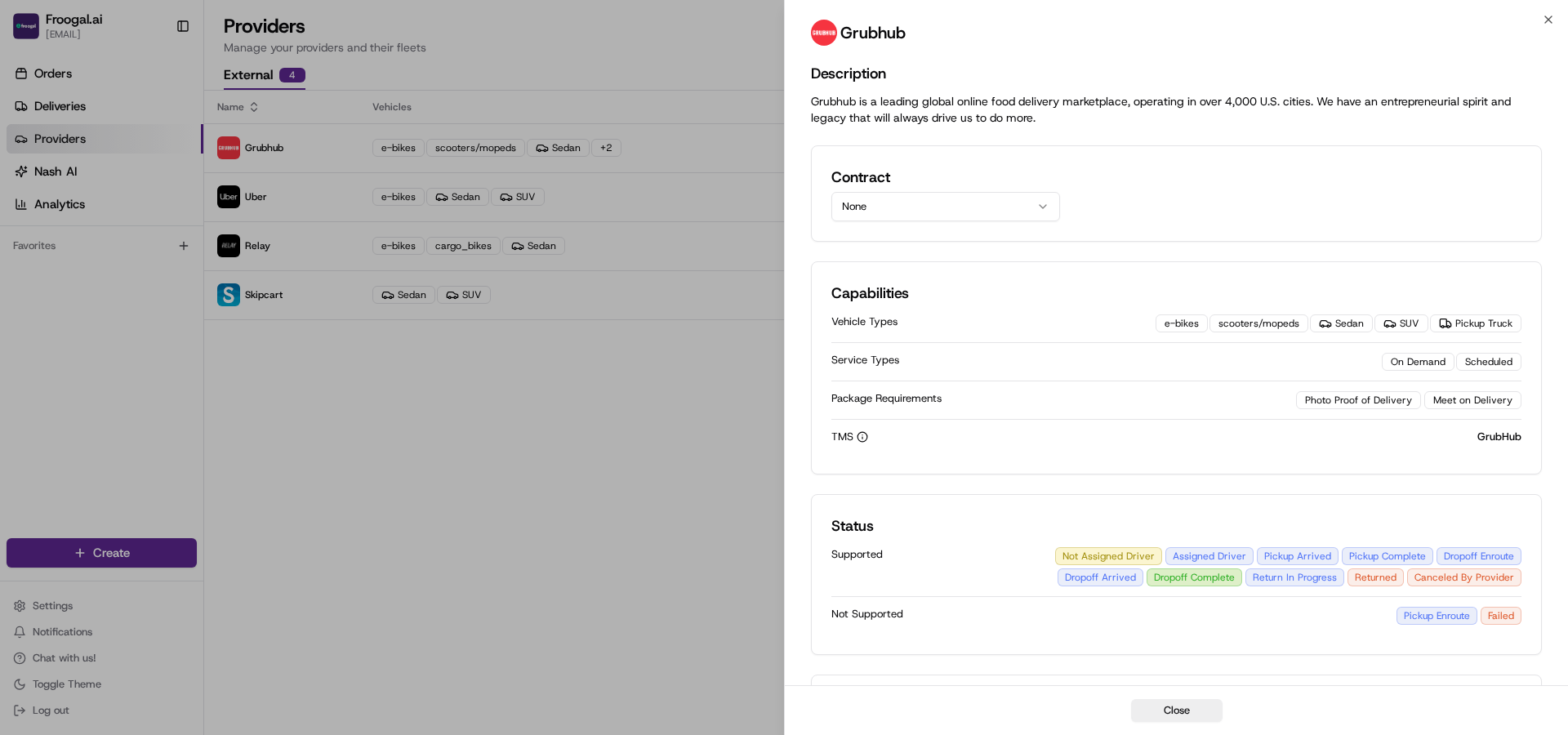 click on "None" at bounding box center [946, 207] 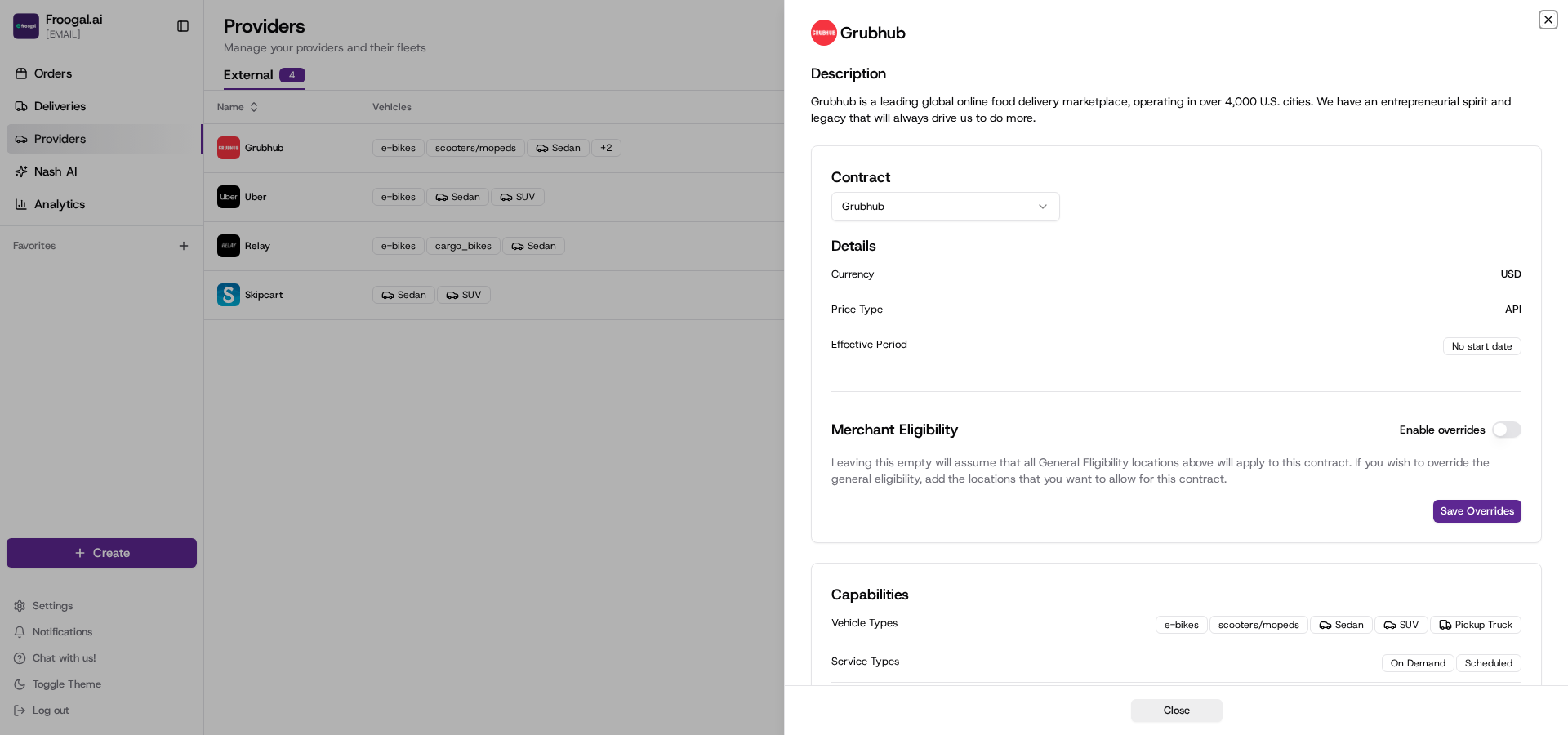 click 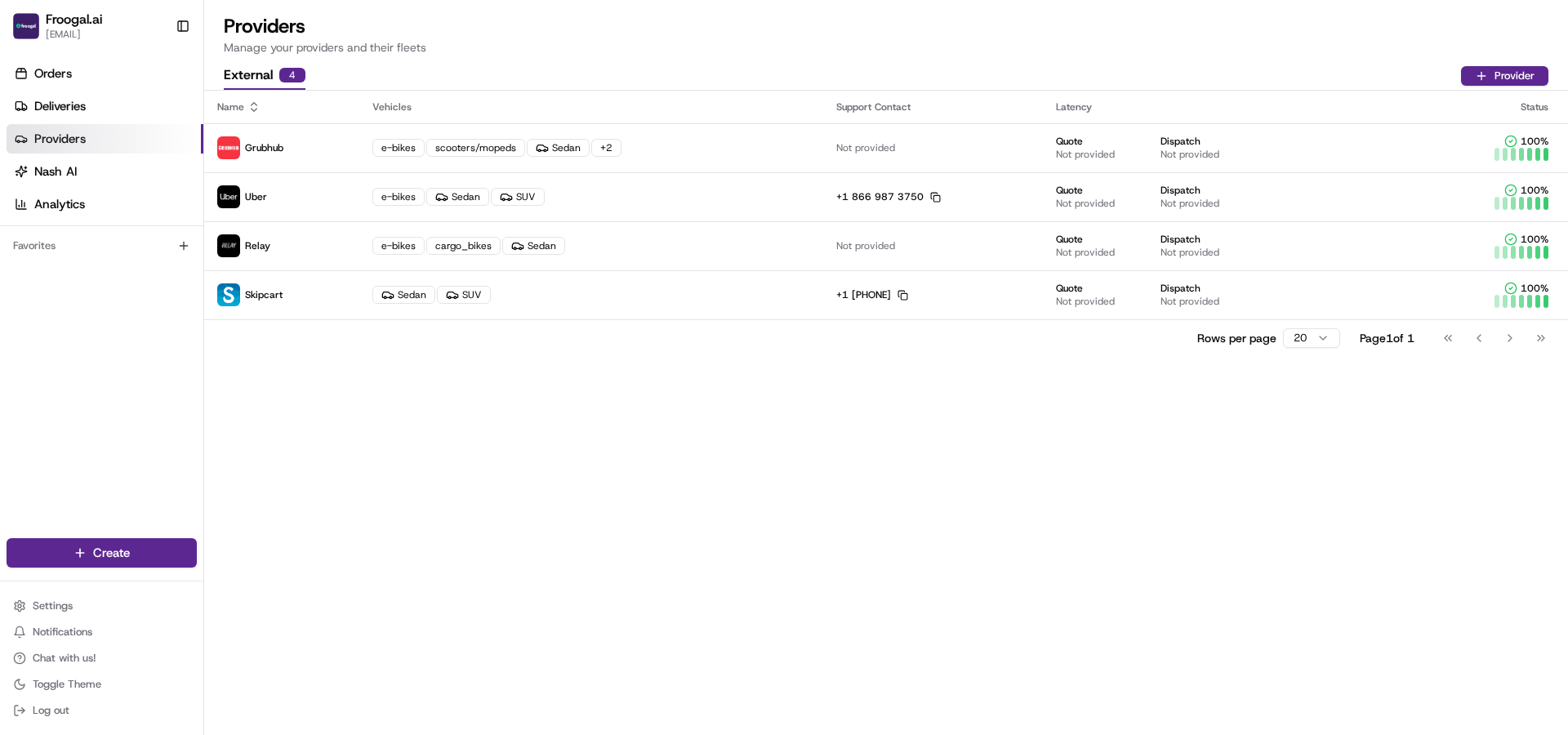 click on "Name Vehicles Support Contact Latency Status Grubhub e-bikes scooters/mopeds Sedan + 2 Not provided Quote Not provided Dispatch Not provided 100 % Uber e-bikes Sedan SUV +1 866 987 3750   Copy  +18669873750 Quote Not provided Dispatch Not provided 100 % Relay e-bikes cargo_bikes Sedan Not provided Quote Not provided Dispatch Not provided 100 % Skipcart Sedan SUV +1 419 495 5525   Copy  +14194955525 Quote Not provided Dispatch Not provided 100 % Rows per page 20 Page  1  of   1 Go to first page Go to previous page Go to next page Go to last page" at bounding box center (886, 412) 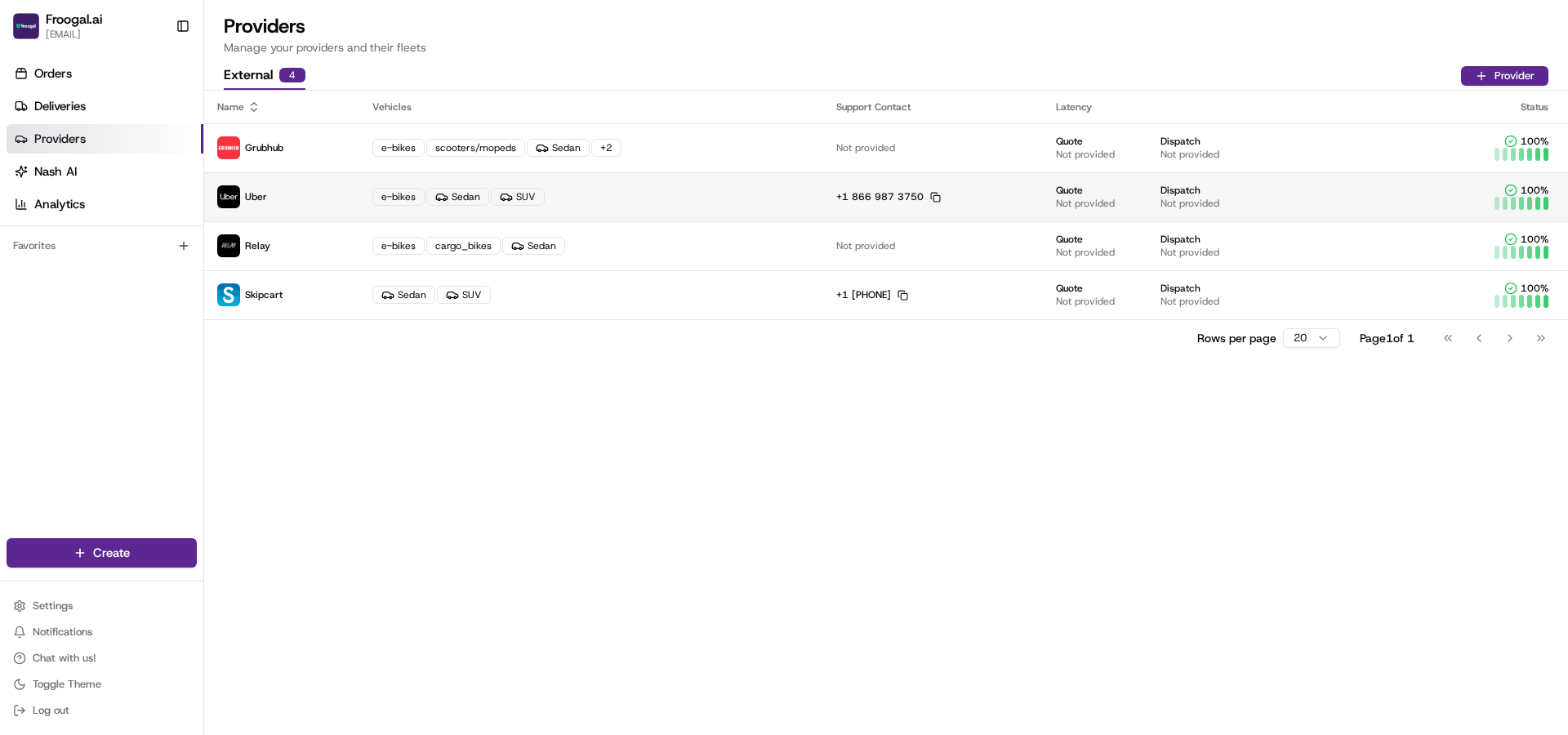 click on "e-bikes Sedan SUV" at bounding box center (590, 197) 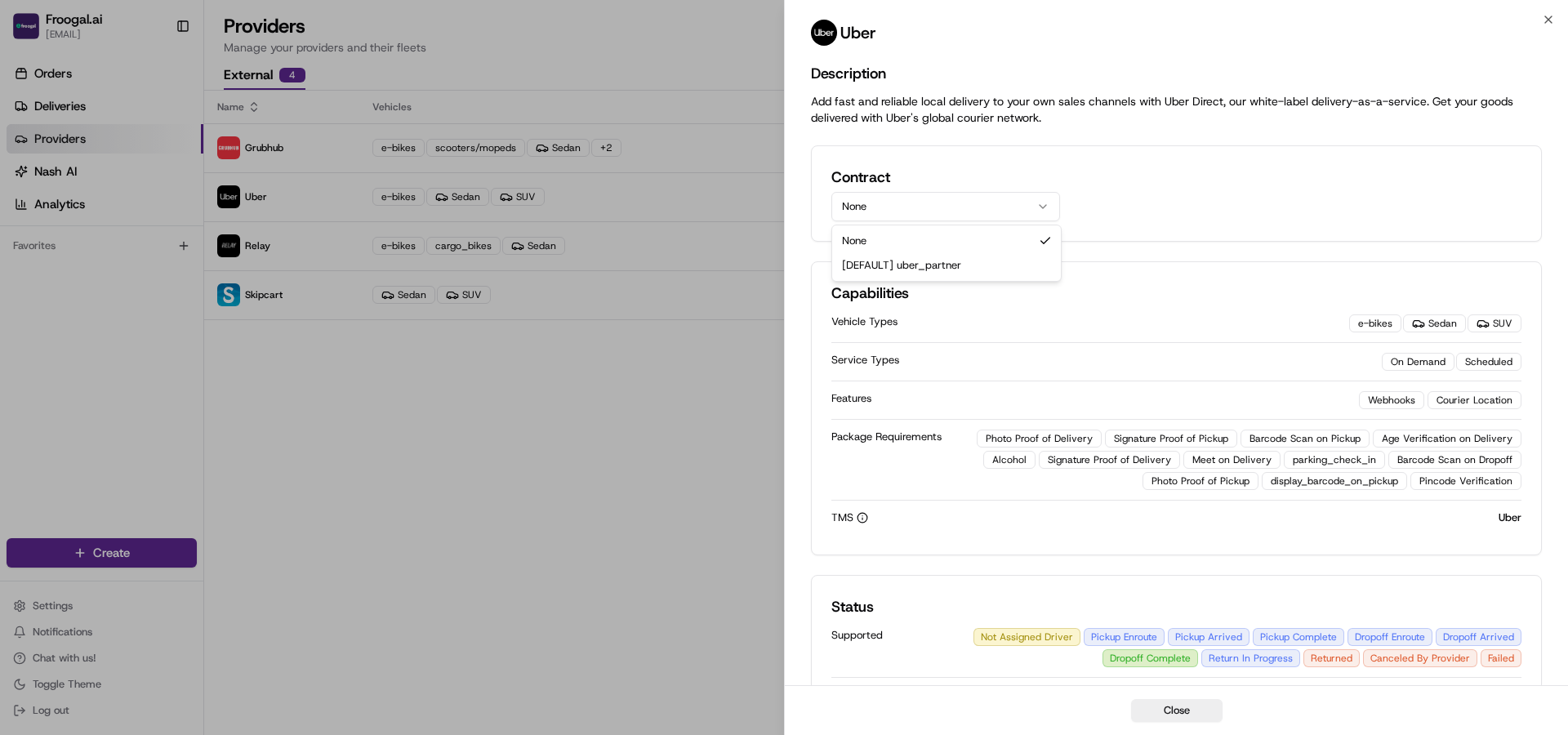 click on "None" at bounding box center (946, 207) 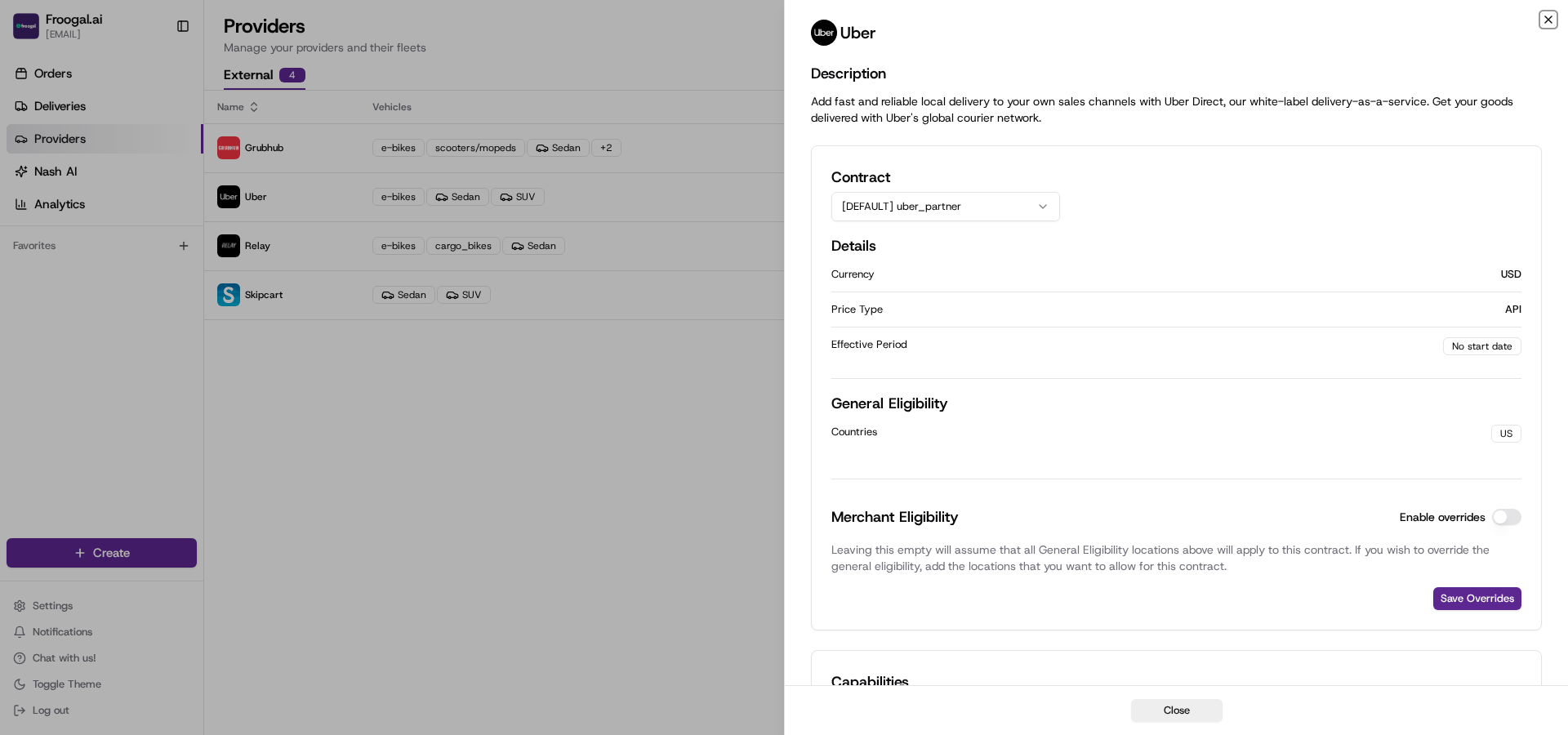 click 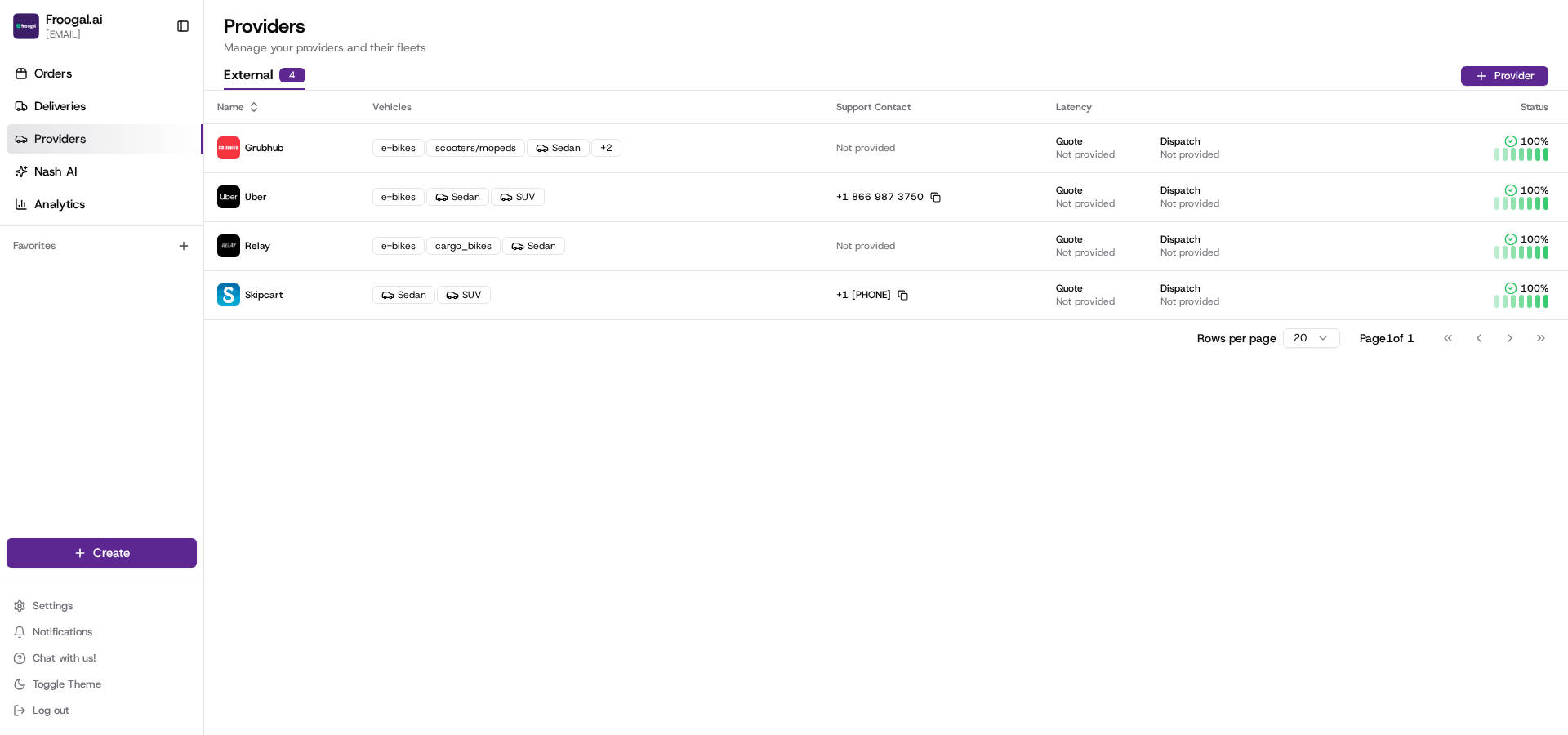 click on "Name Vehicles Support Contact Latency Status Grubhub e-bikes scooters/mopeds Sedan + 2 Not provided Quote Not provided Dispatch Not provided 100 % Uber e-bikes Sedan SUV +1 866 987 3750   Copy  +18669873750 Quote Not provided Dispatch Not provided 100 % Relay e-bikes cargo_bikes Sedan Not provided Quote Not provided Dispatch Not provided 100 % Skipcart Sedan SUV +1 419 495 5525   Copy  +14194955525 Quote Not provided Dispatch Not provided 100 % Rows per page 20 Page  1  of   1 Go to first page Go to previous page Go to next page Go to last page" at bounding box center (886, 412) 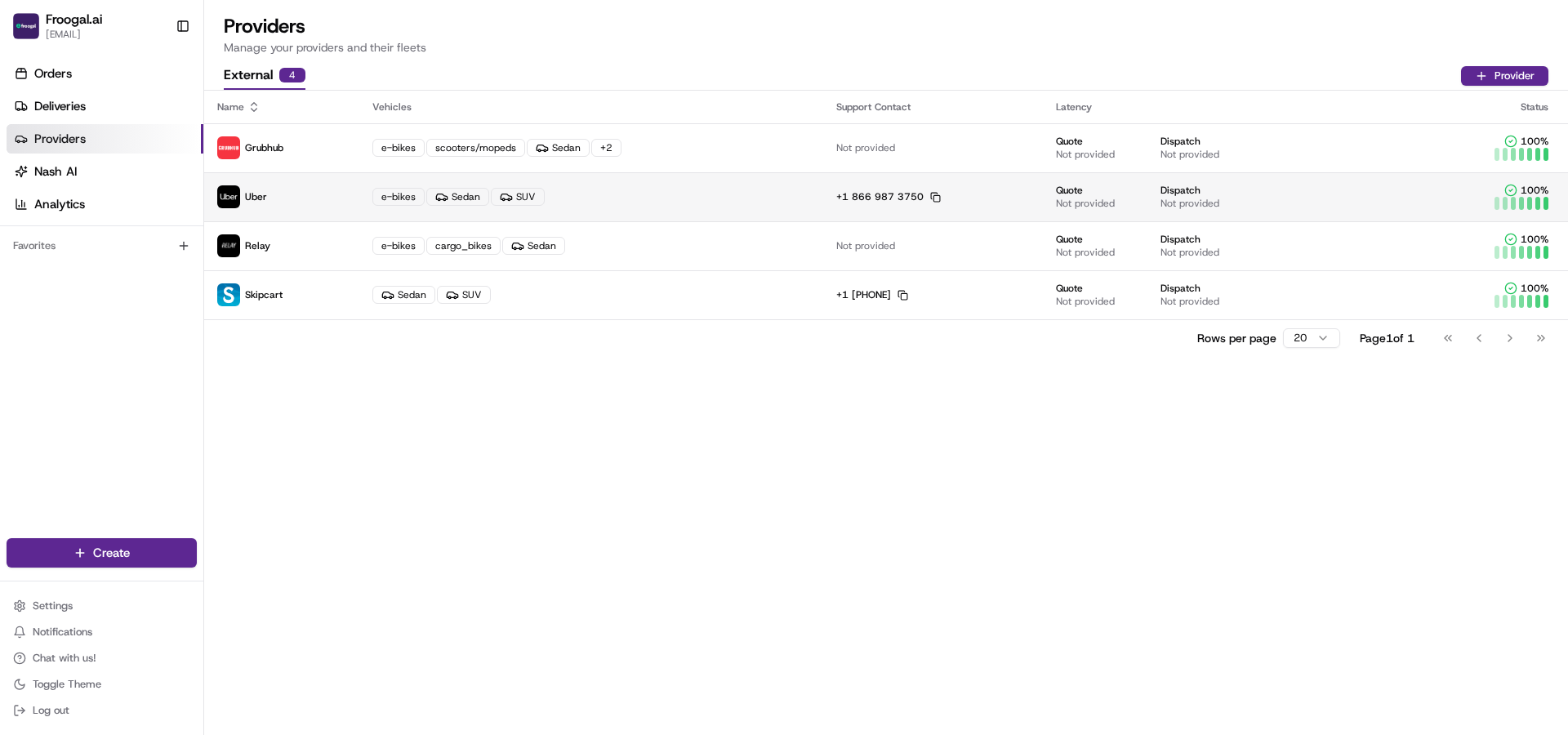 click on "e-bikes Sedan SUV" at bounding box center [590, 197] 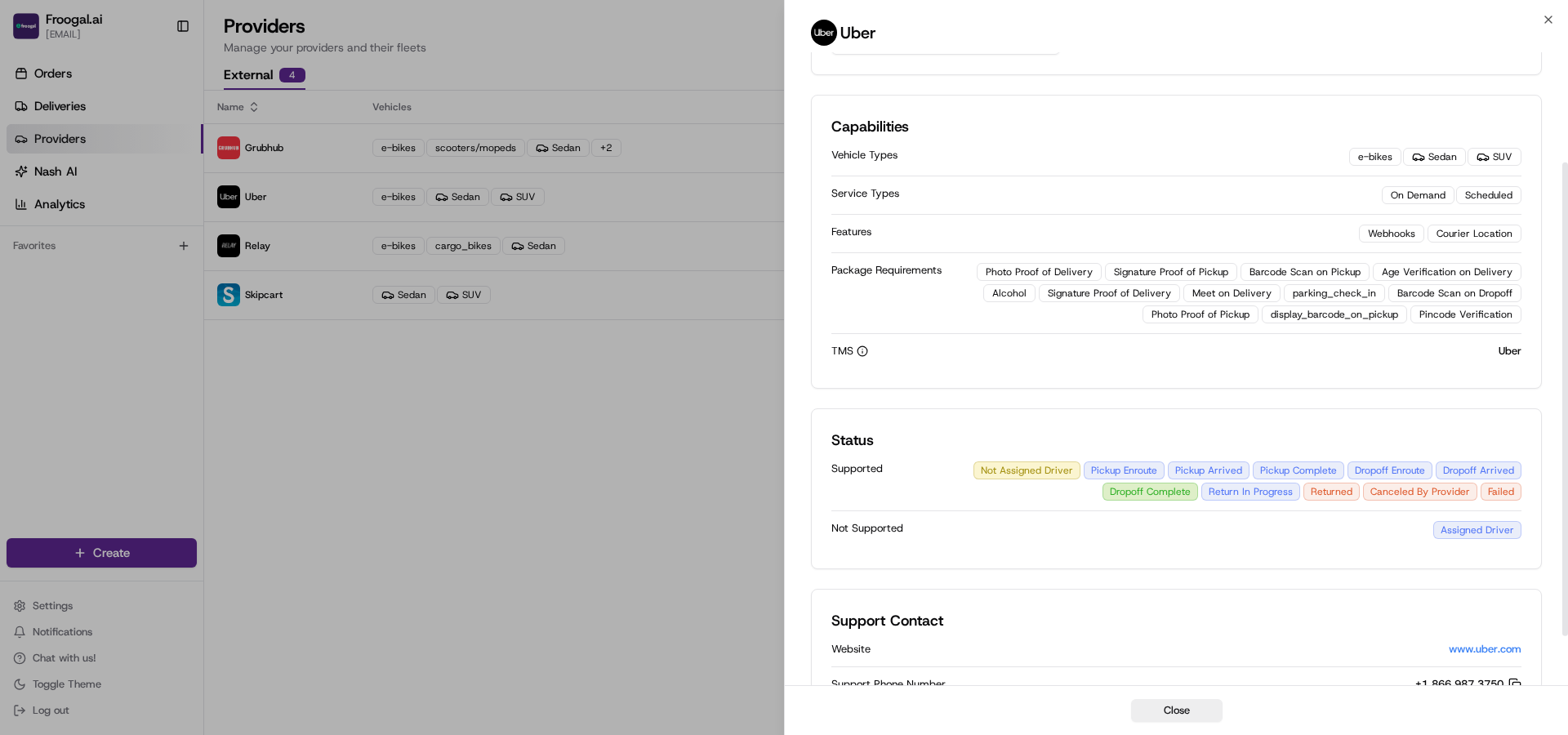 scroll, scrollTop: 213, scrollLeft: 0, axis: vertical 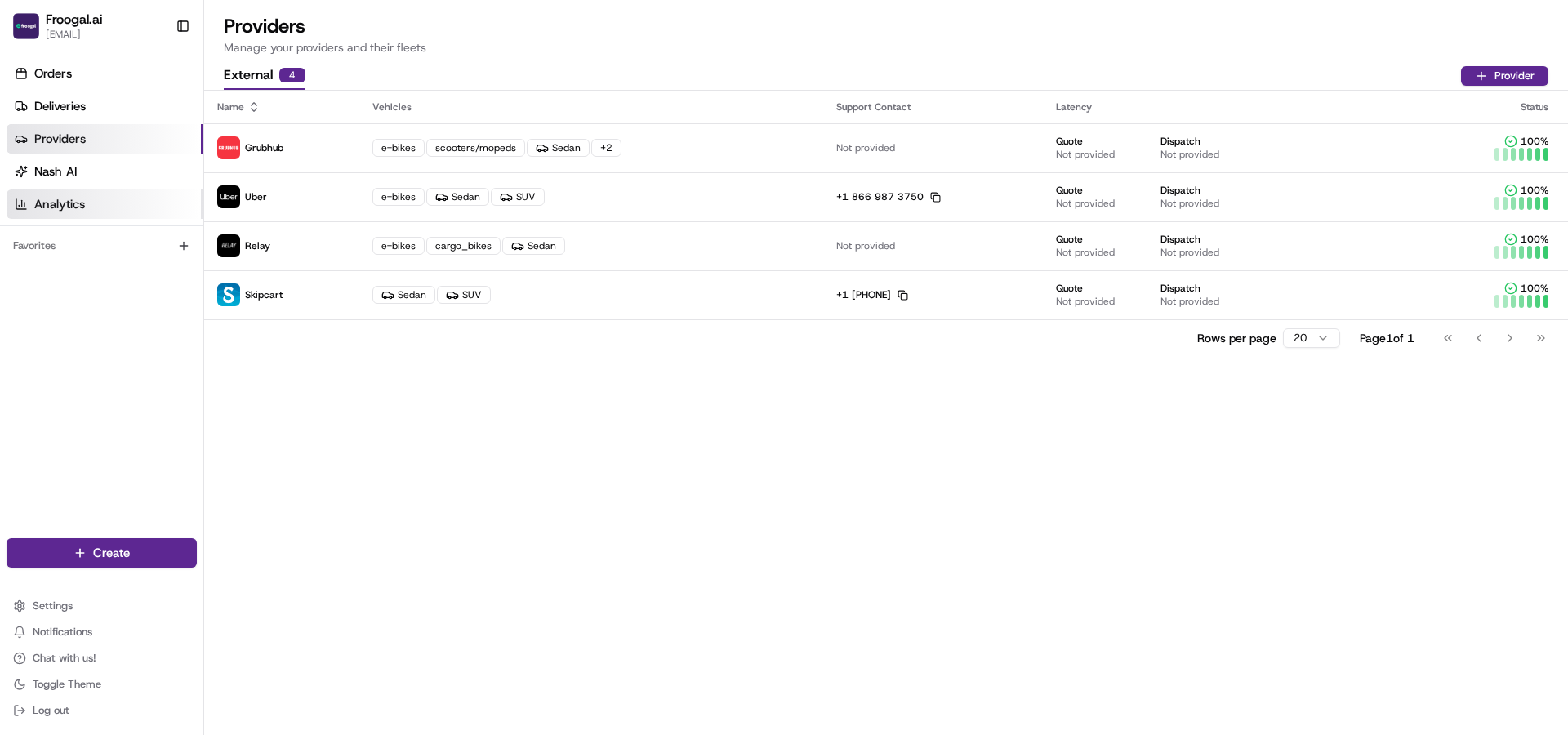 click on "Analytics" at bounding box center [60, 204] 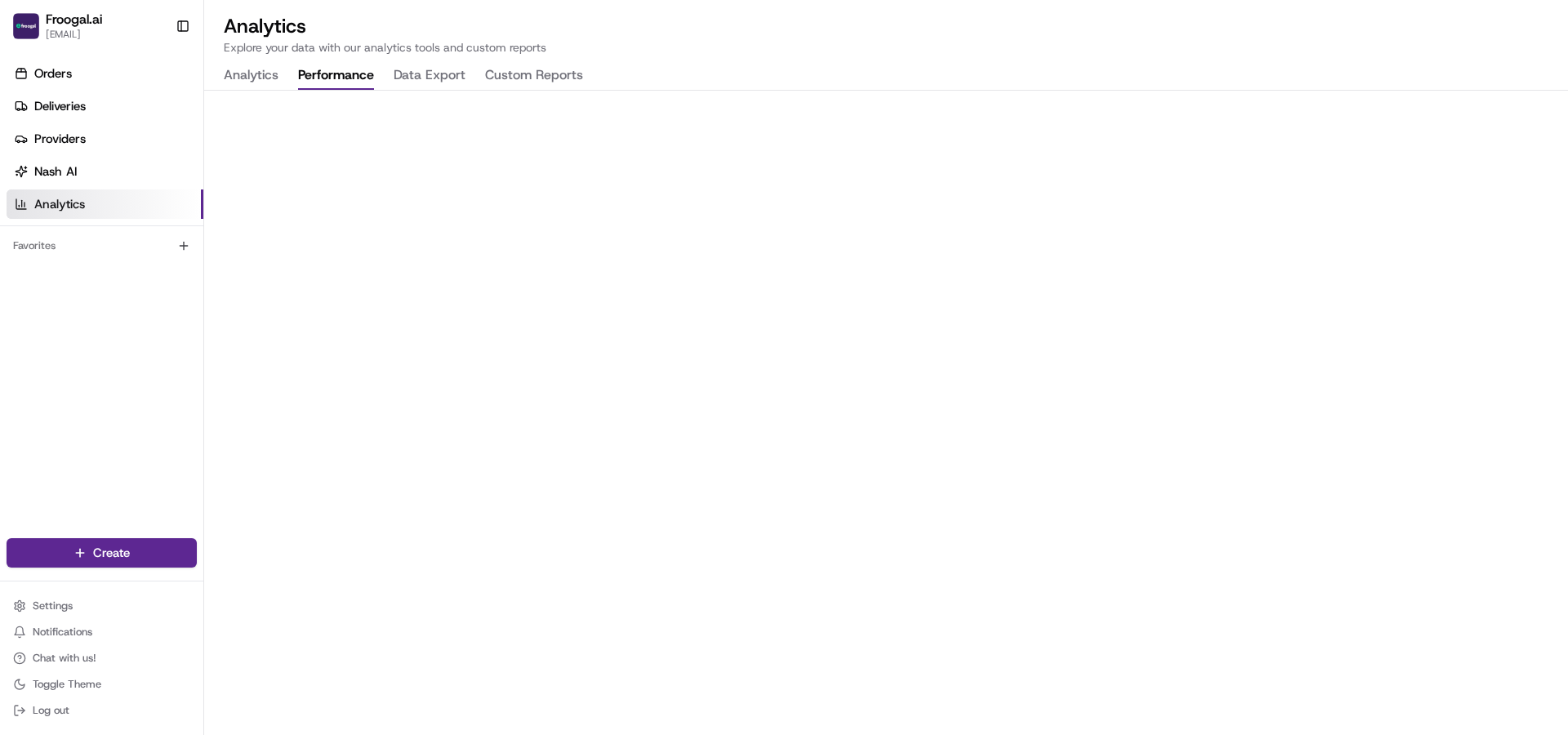 click on "Performance" at bounding box center [336, 76] 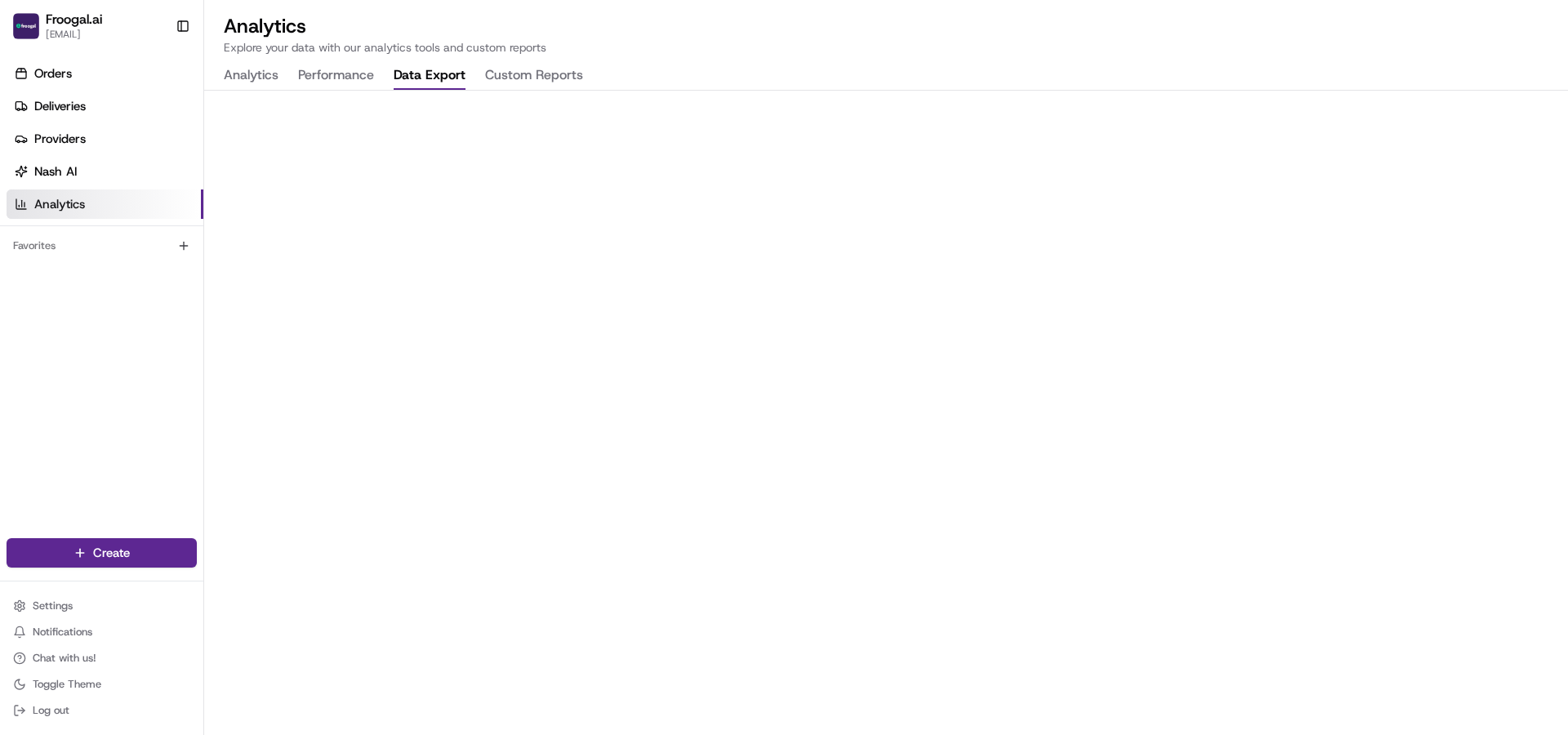 click on "Data Export" at bounding box center (430, 76) 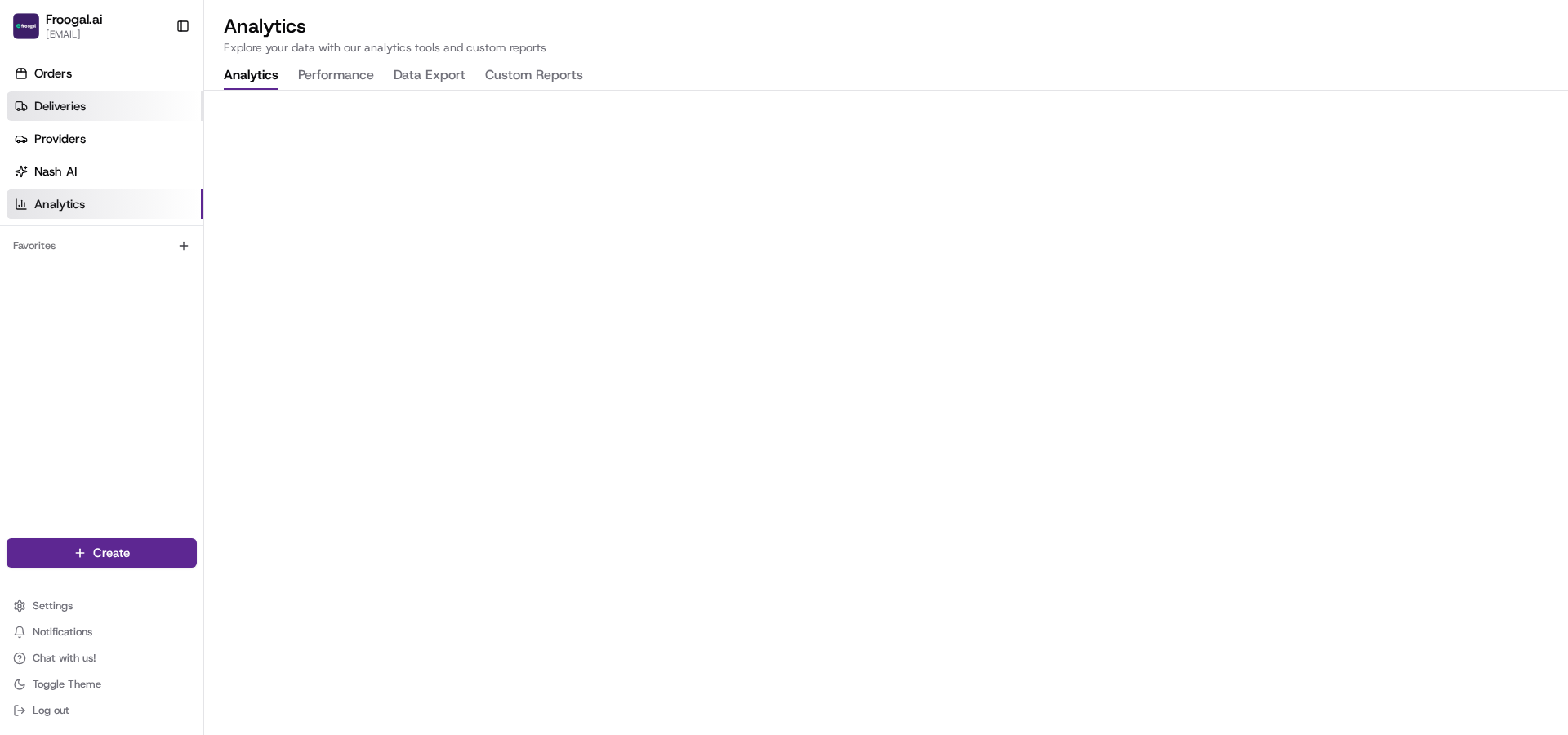click on "Deliveries" at bounding box center [60, 106] 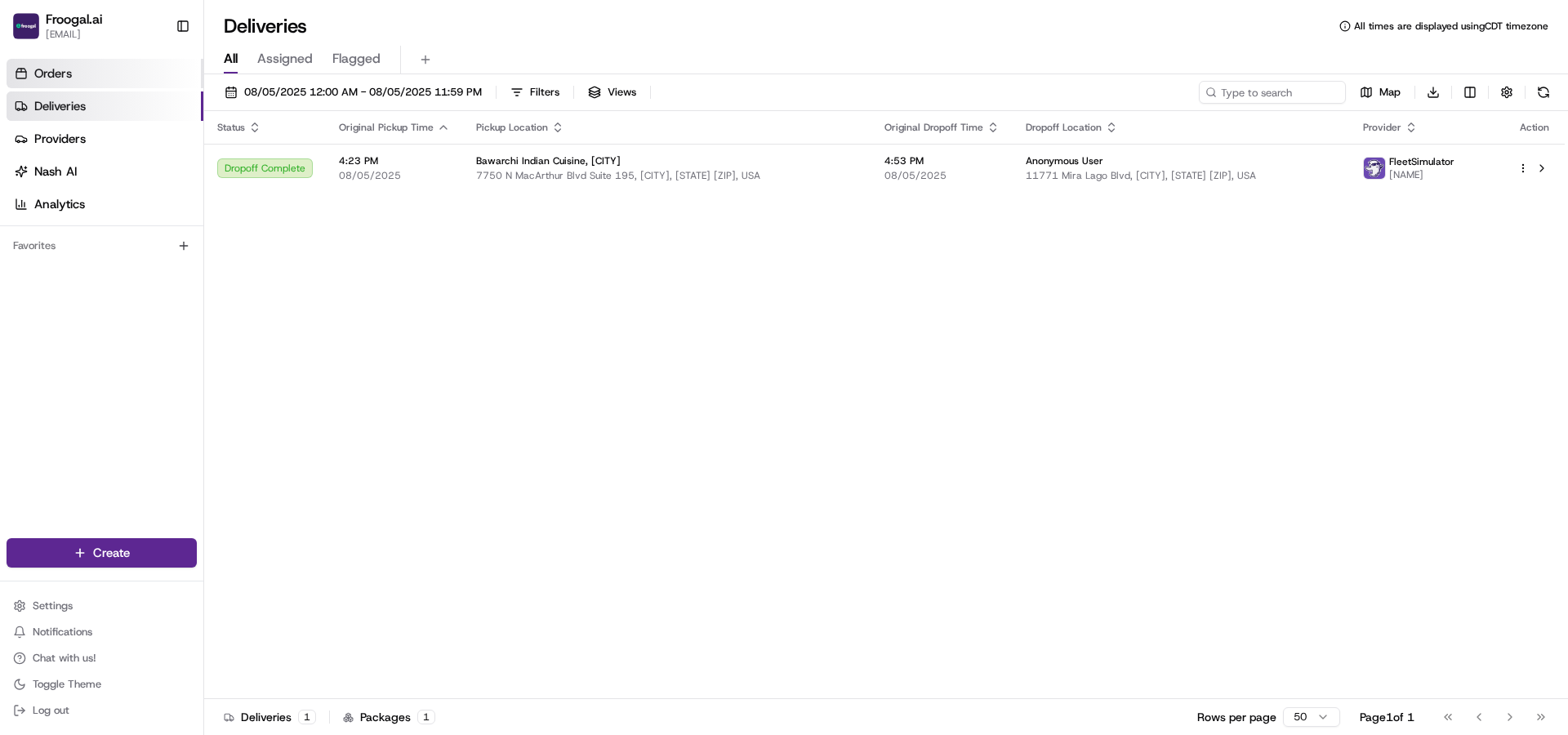 click on "Orders" at bounding box center (105, 74) 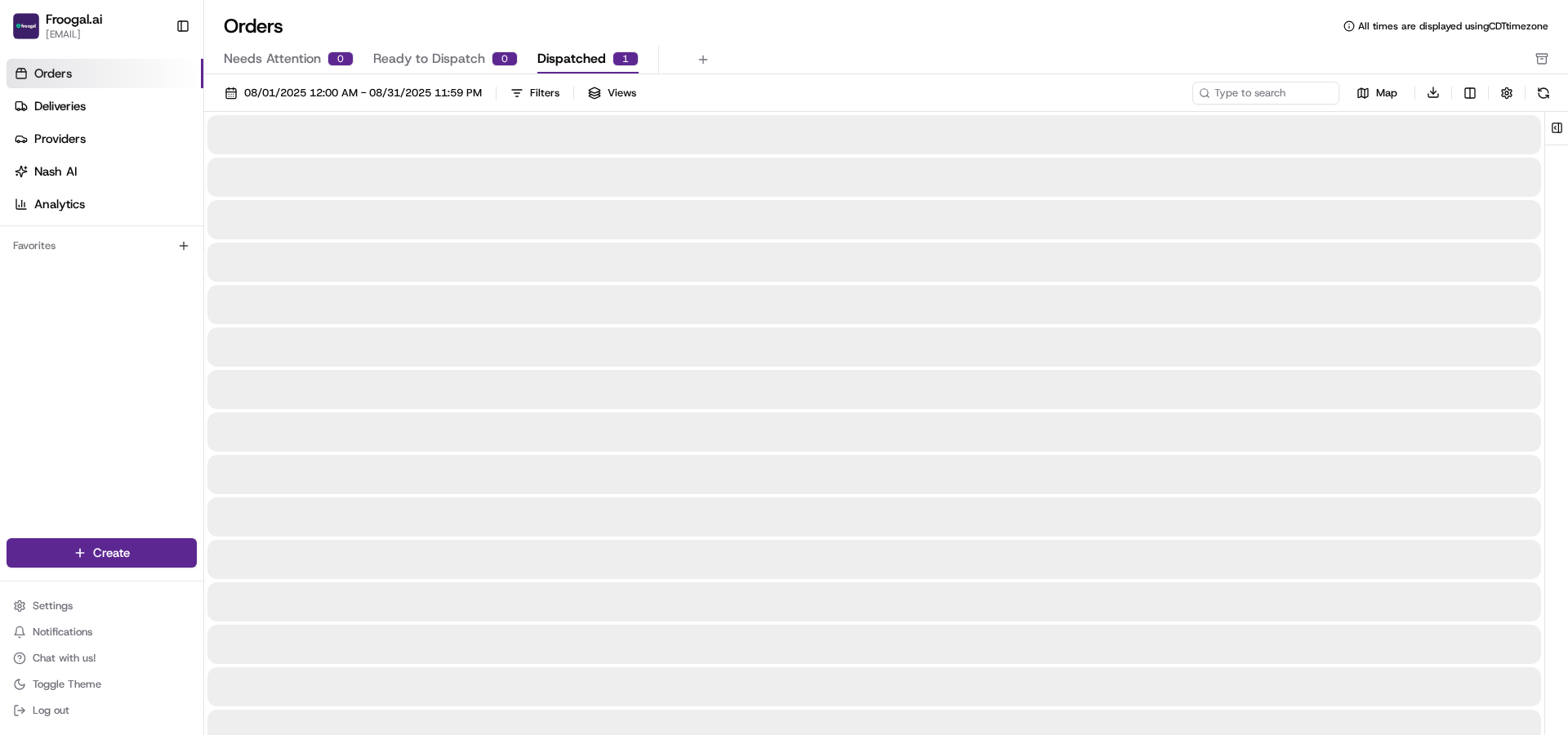 click on "Dispatched" at bounding box center [572, 59] 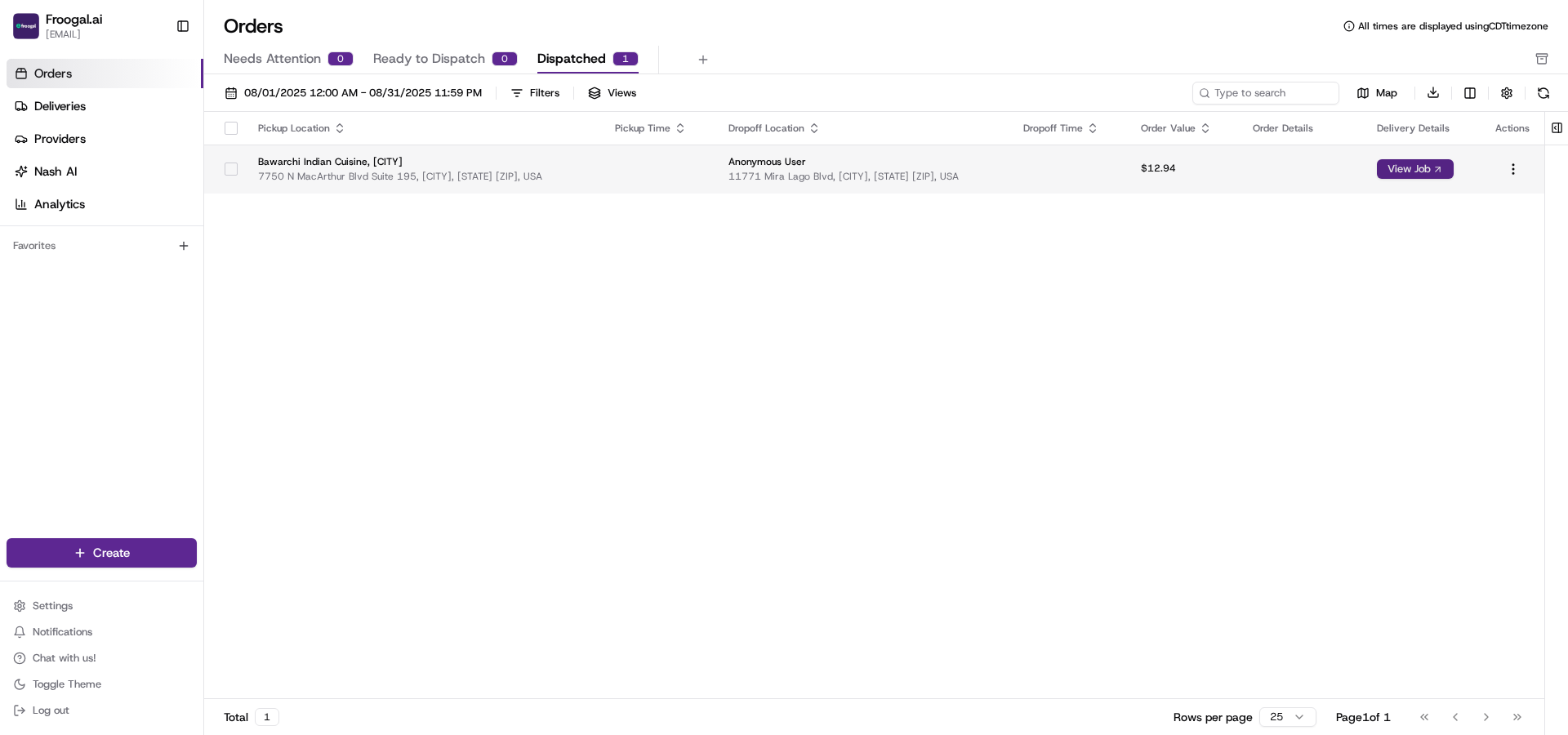 click on "View Job" at bounding box center (1415, 169) 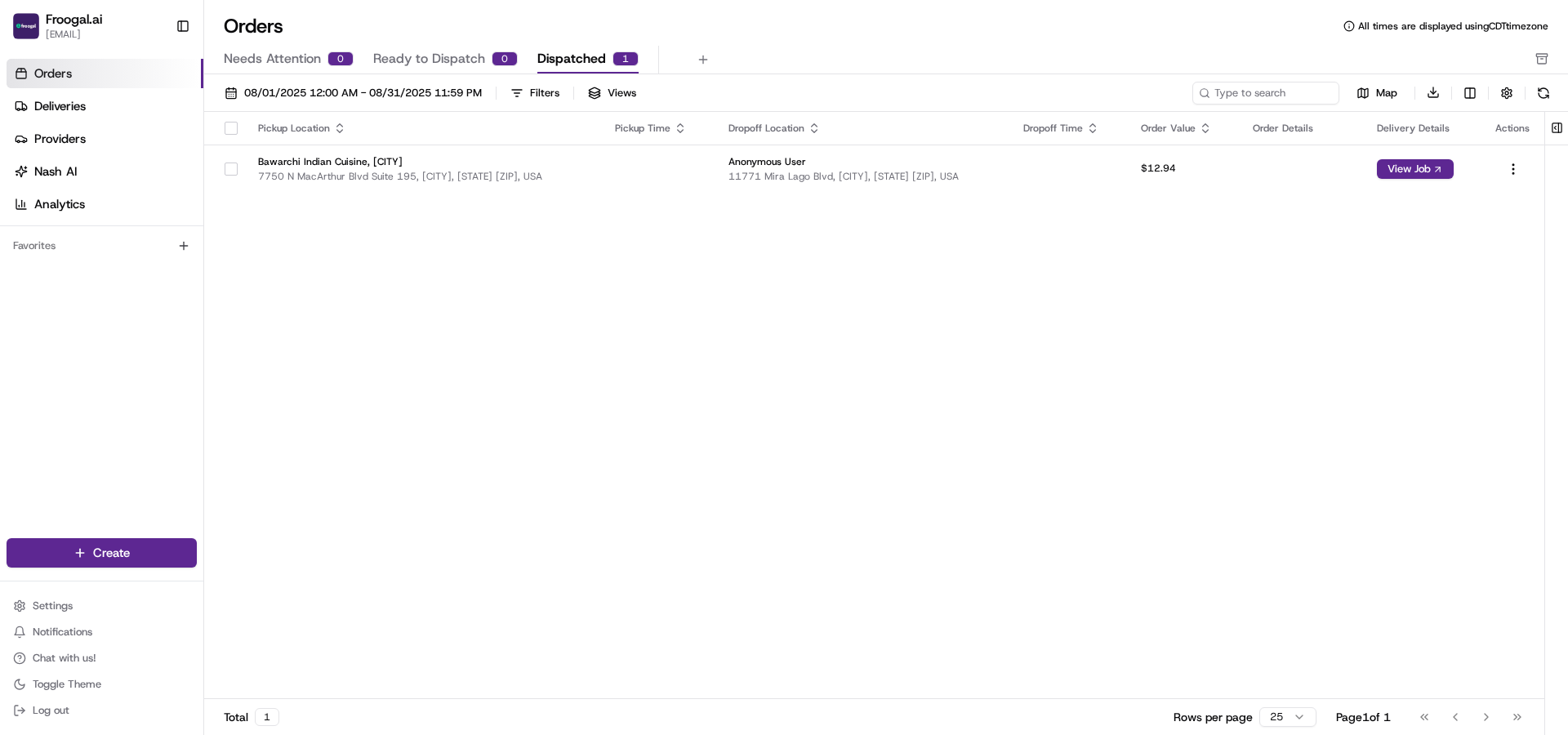click on "Pickup Location Pickup Time Dropoff Location Dropoff Time Order Value Order Details Delivery Details Actions [COMPANY_NAME], [CITY] [NUMBER] [STREET] [SUITE], [CITY], [STATE] [ZIP], [COUNTRY] [USER] [NUMBER] [STREET], [CITY], [STATE] [ZIP], [COUNTRY] [PRICE] View Job" at bounding box center [874, 406] 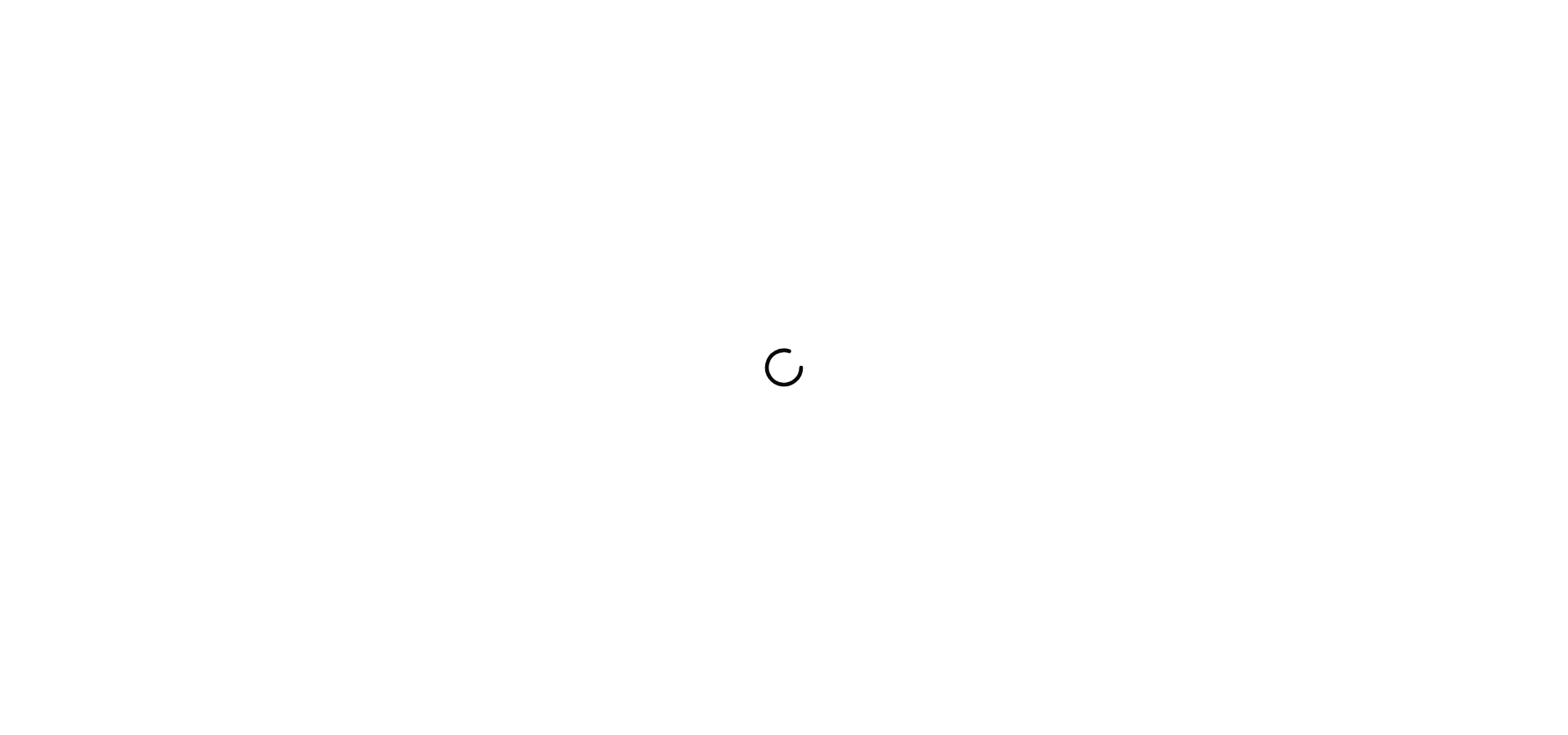 scroll, scrollTop: 0, scrollLeft: 0, axis: both 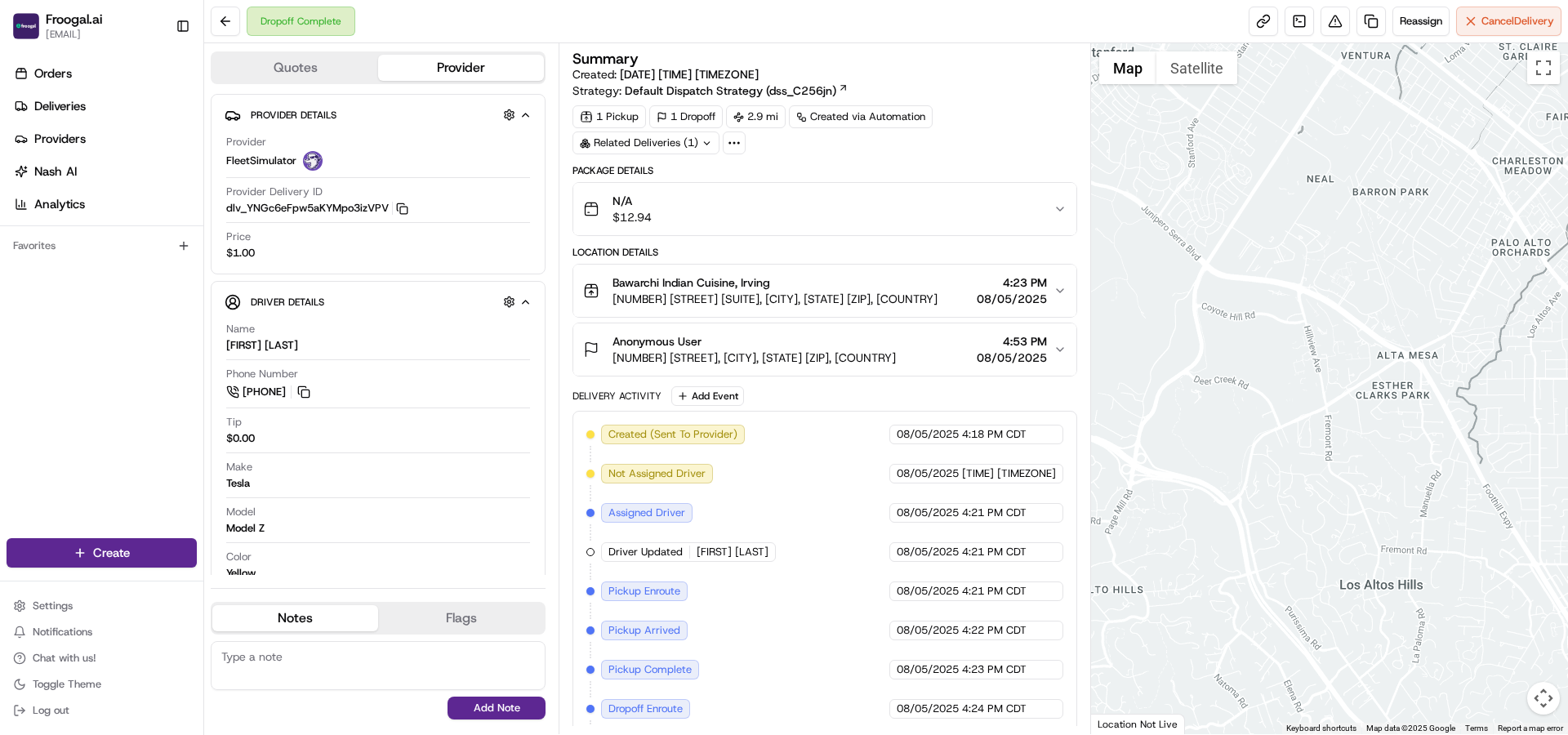 click on "N/A $ 12.94" at bounding box center (817, 209) 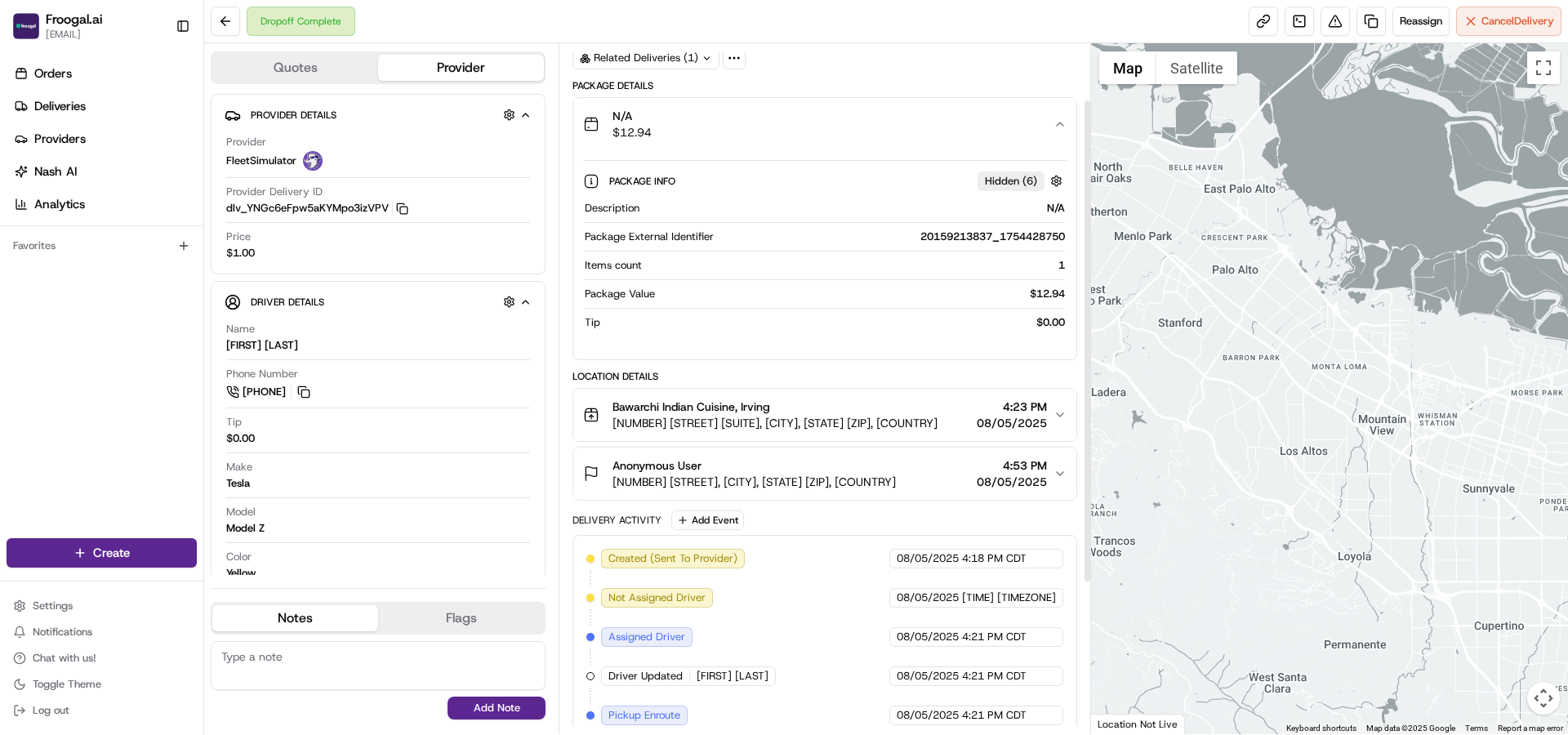 scroll, scrollTop: 78, scrollLeft: 0, axis: vertical 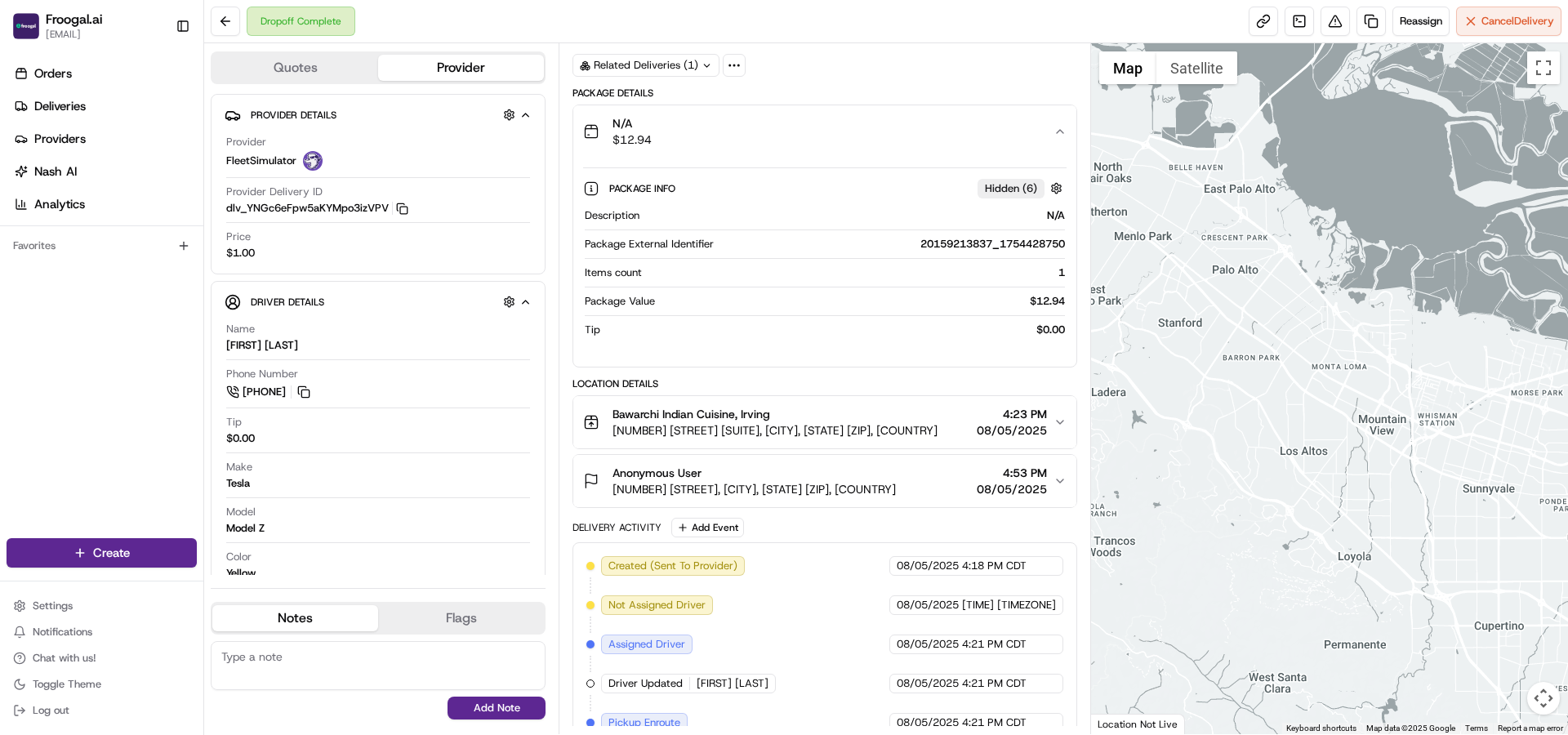 click on "4:23 PM" at bounding box center [1012, 414] 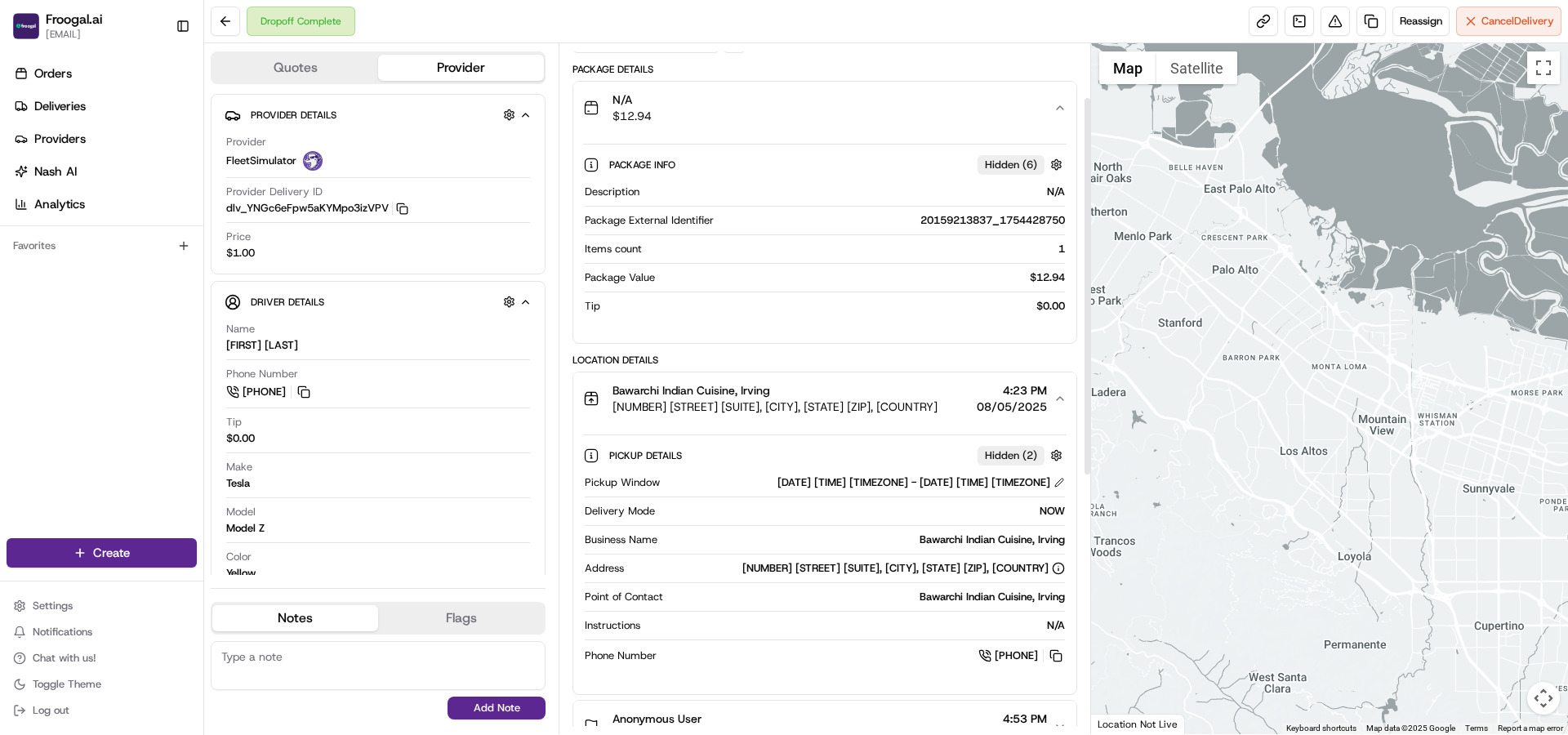 scroll, scrollTop: 114, scrollLeft: 0, axis: vertical 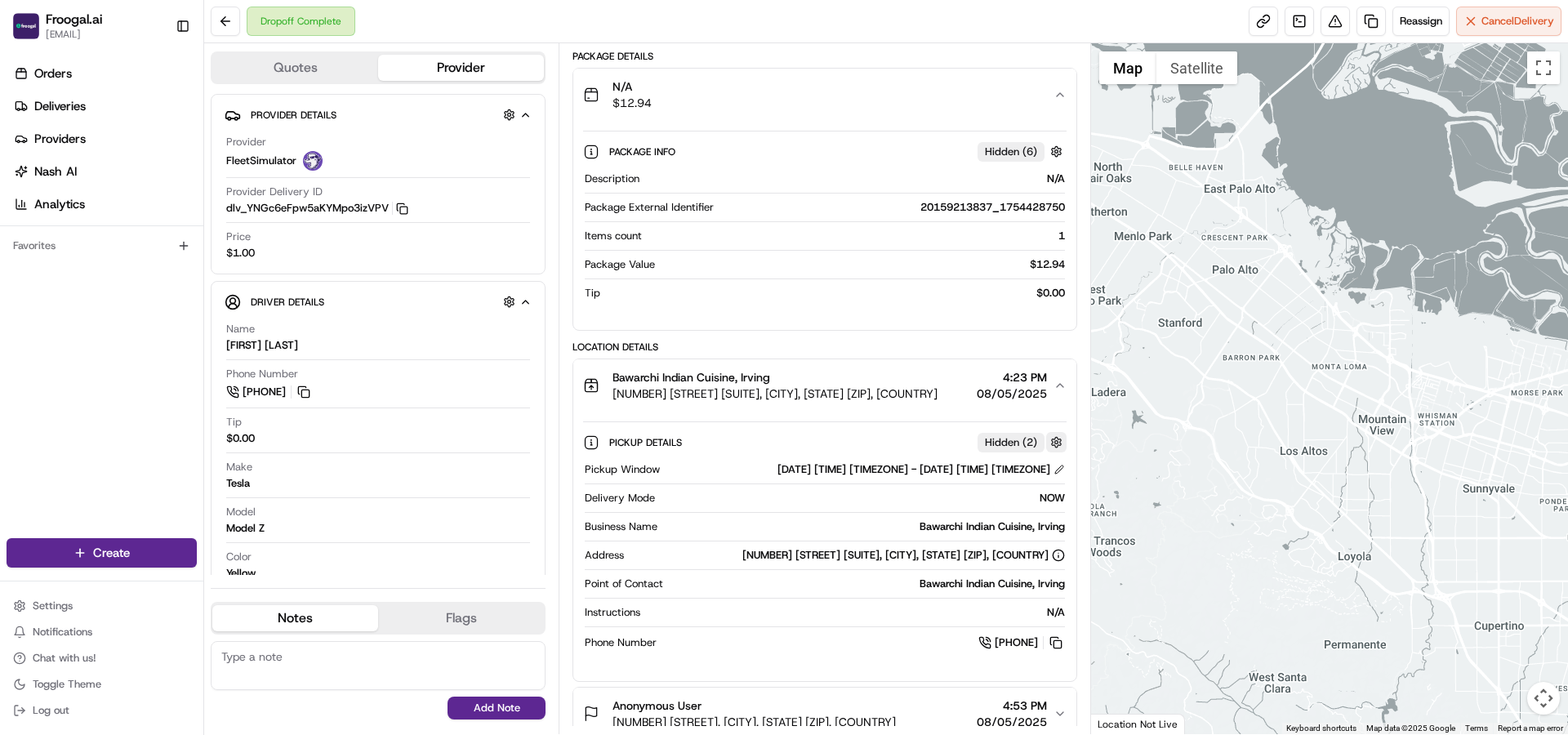 click at bounding box center (1056, 442) 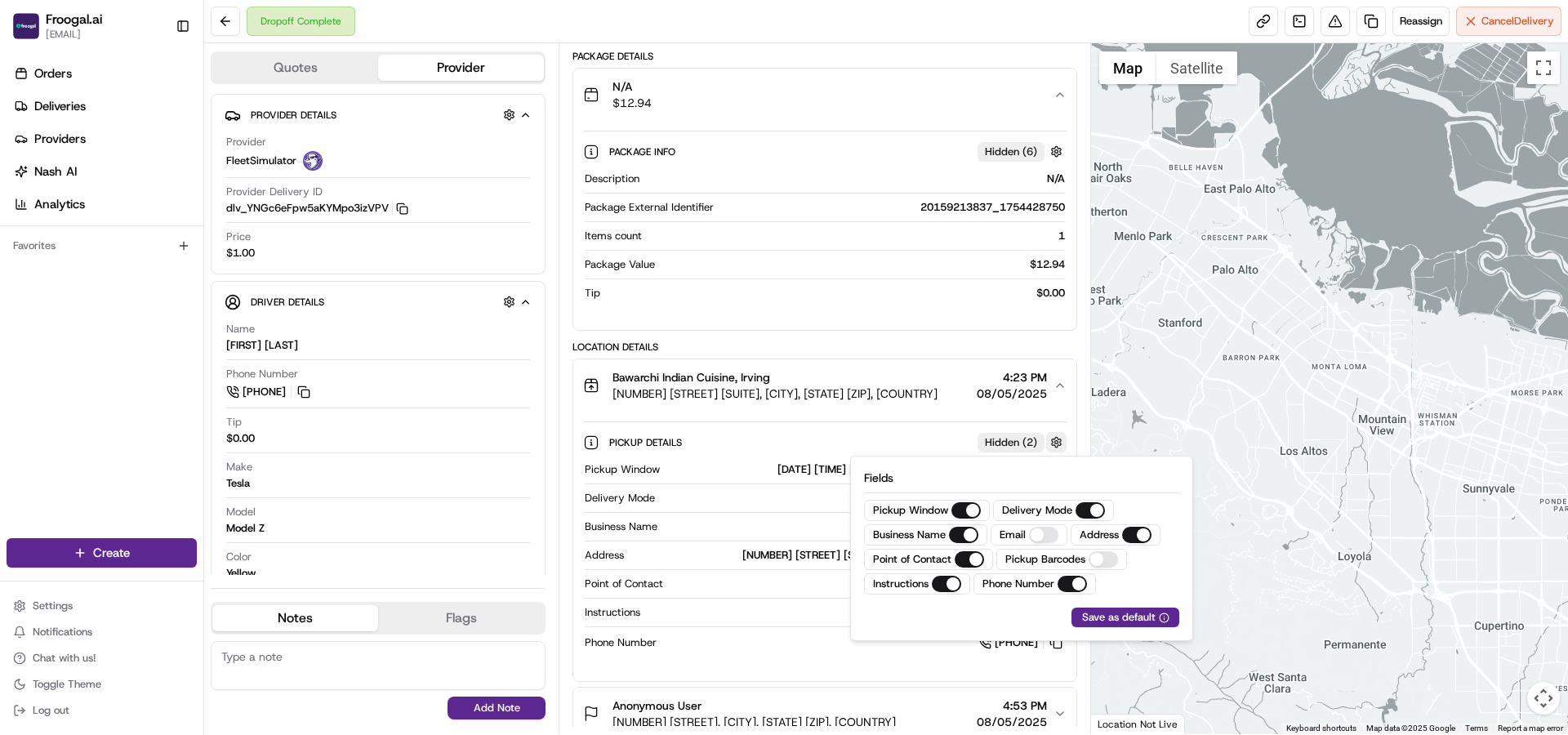 click at bounding box center (1056, 442) 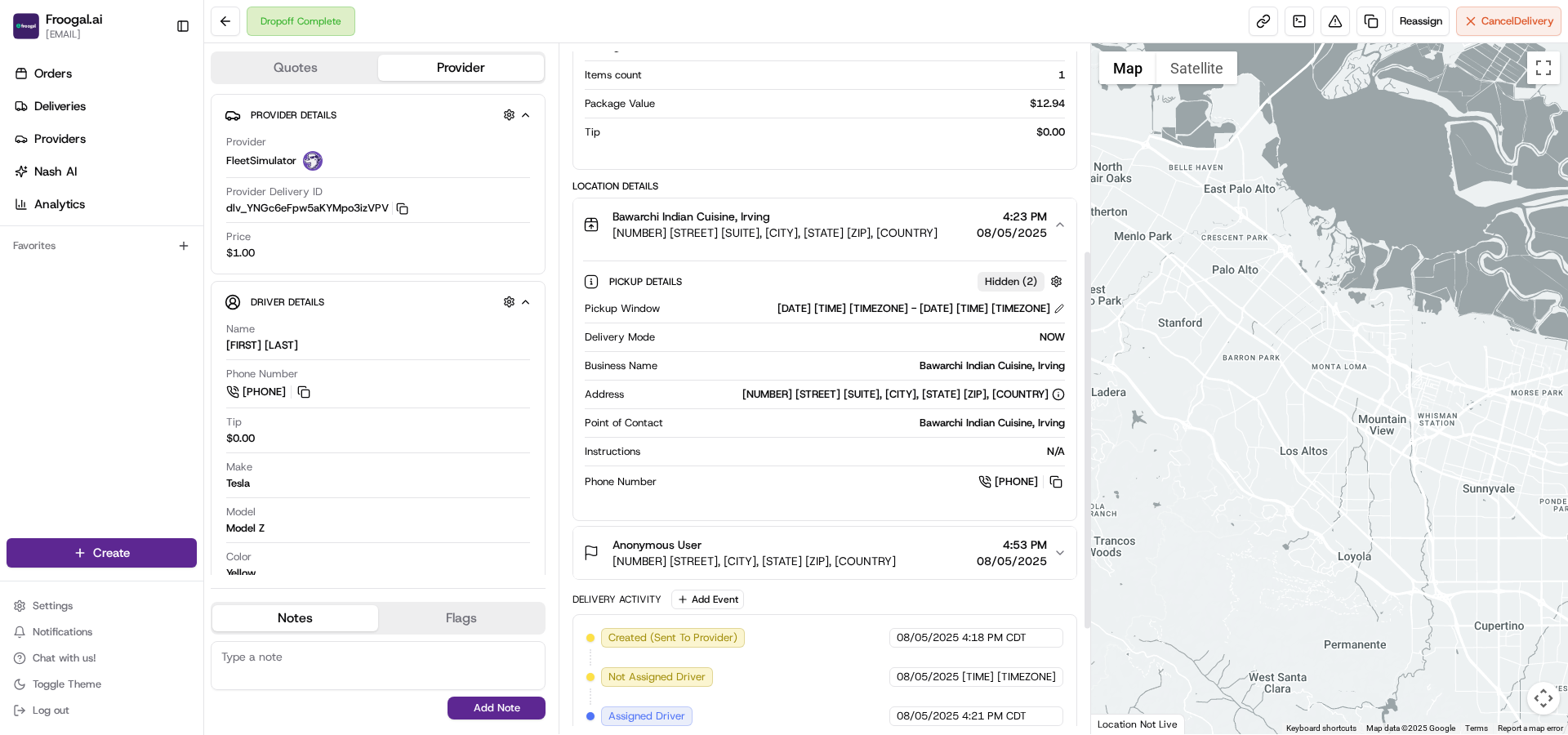 scroll, scrollTop: 388, scrollLeft: 0, axis: vertical 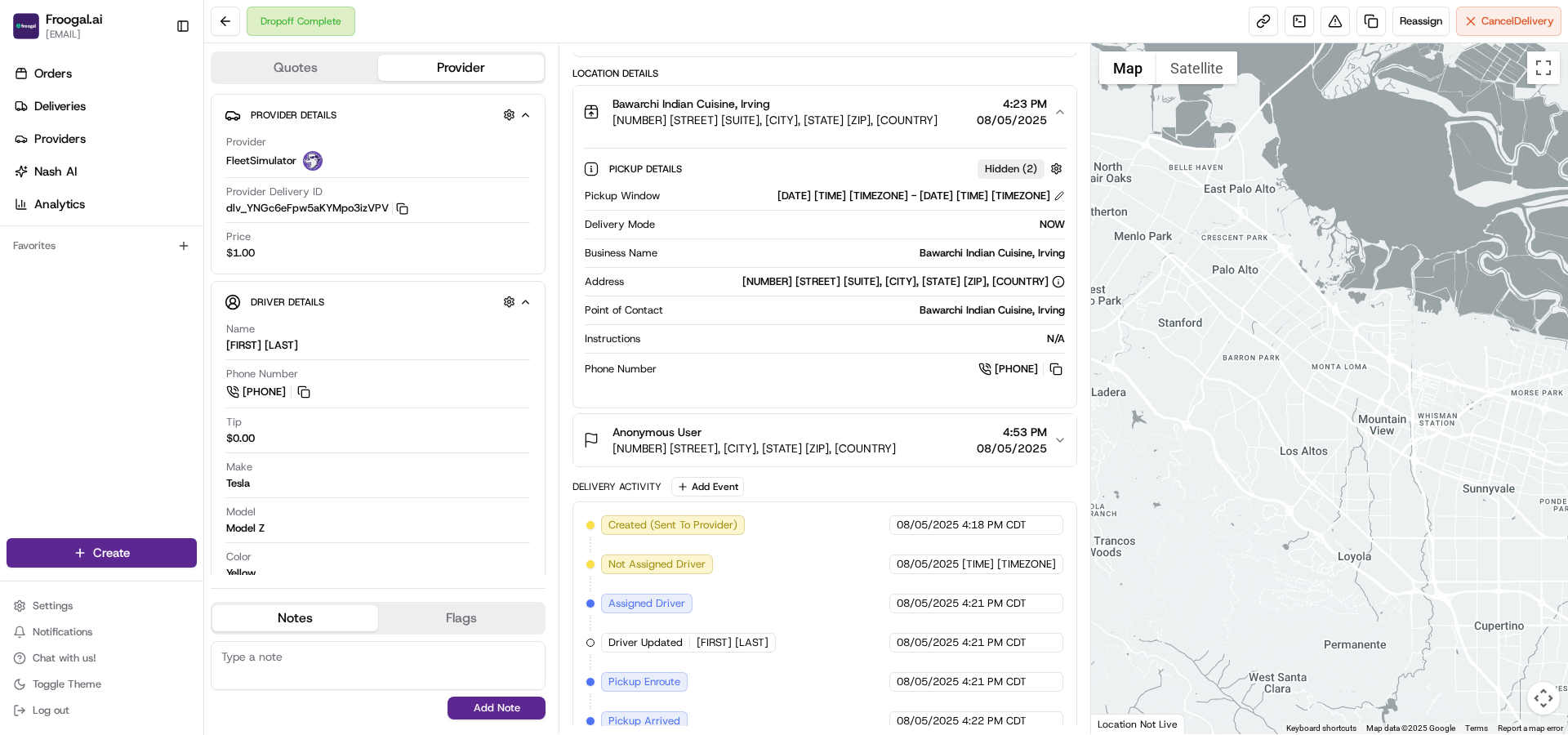click 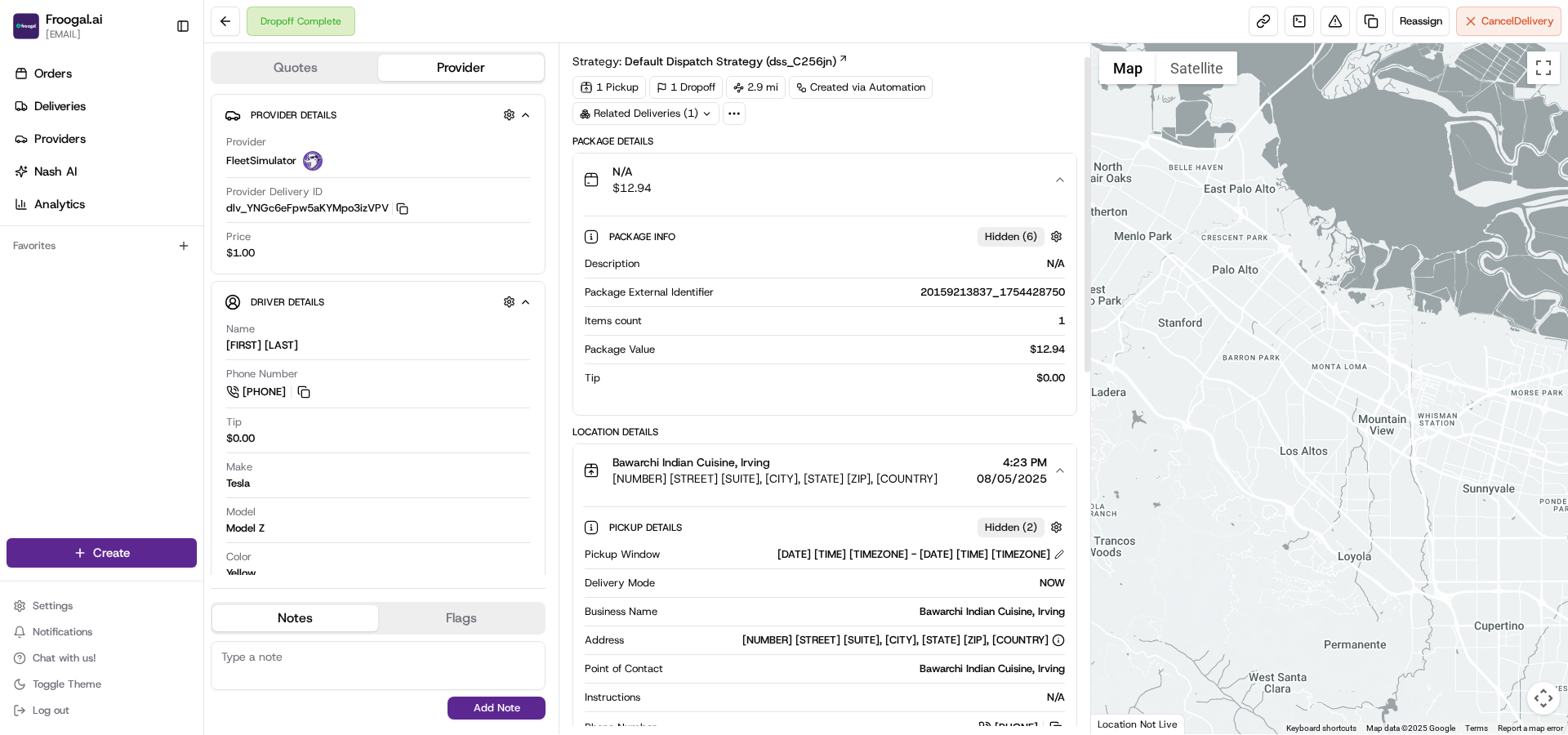 scroll, scrollTop: 0, scrollLeft: 0, axis: both 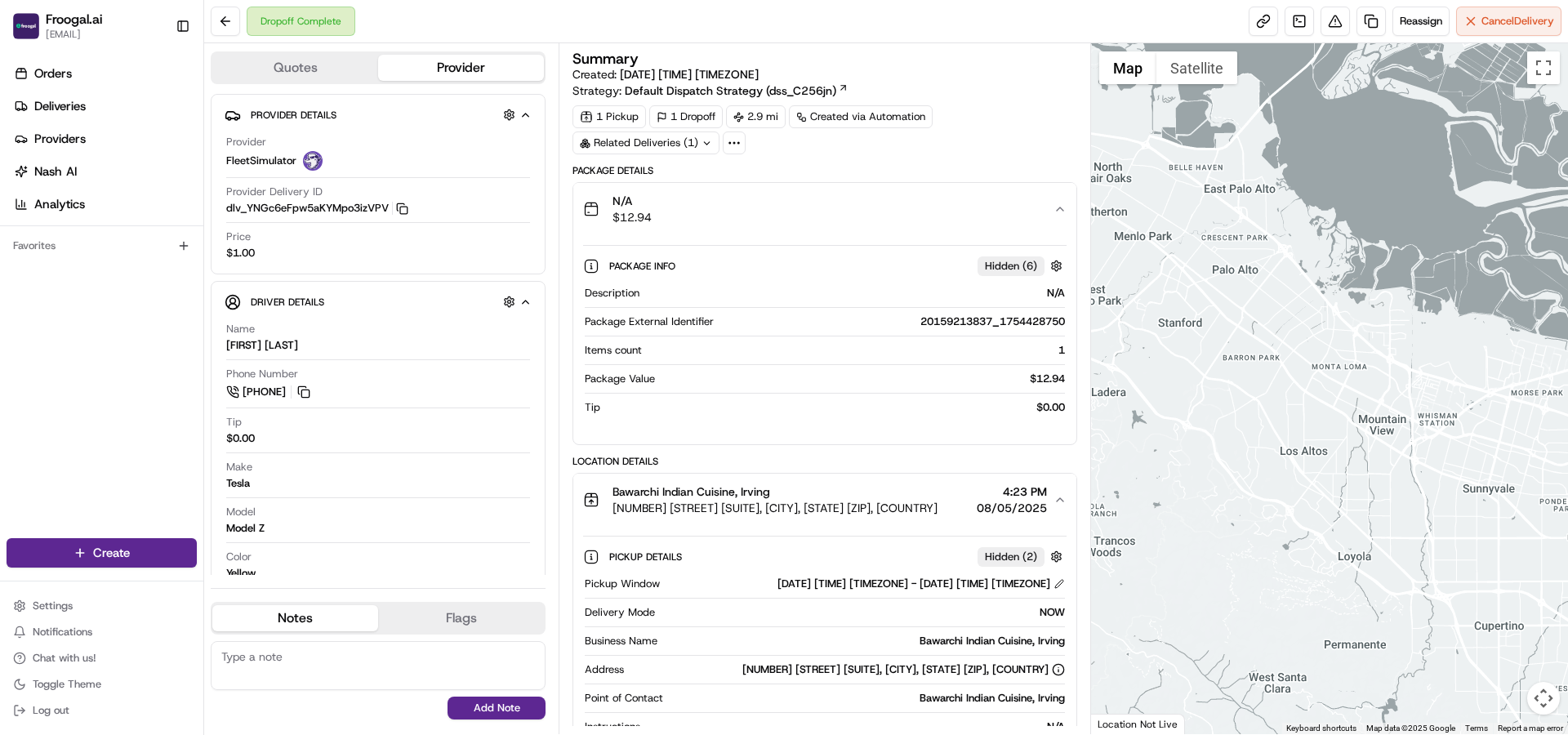 click 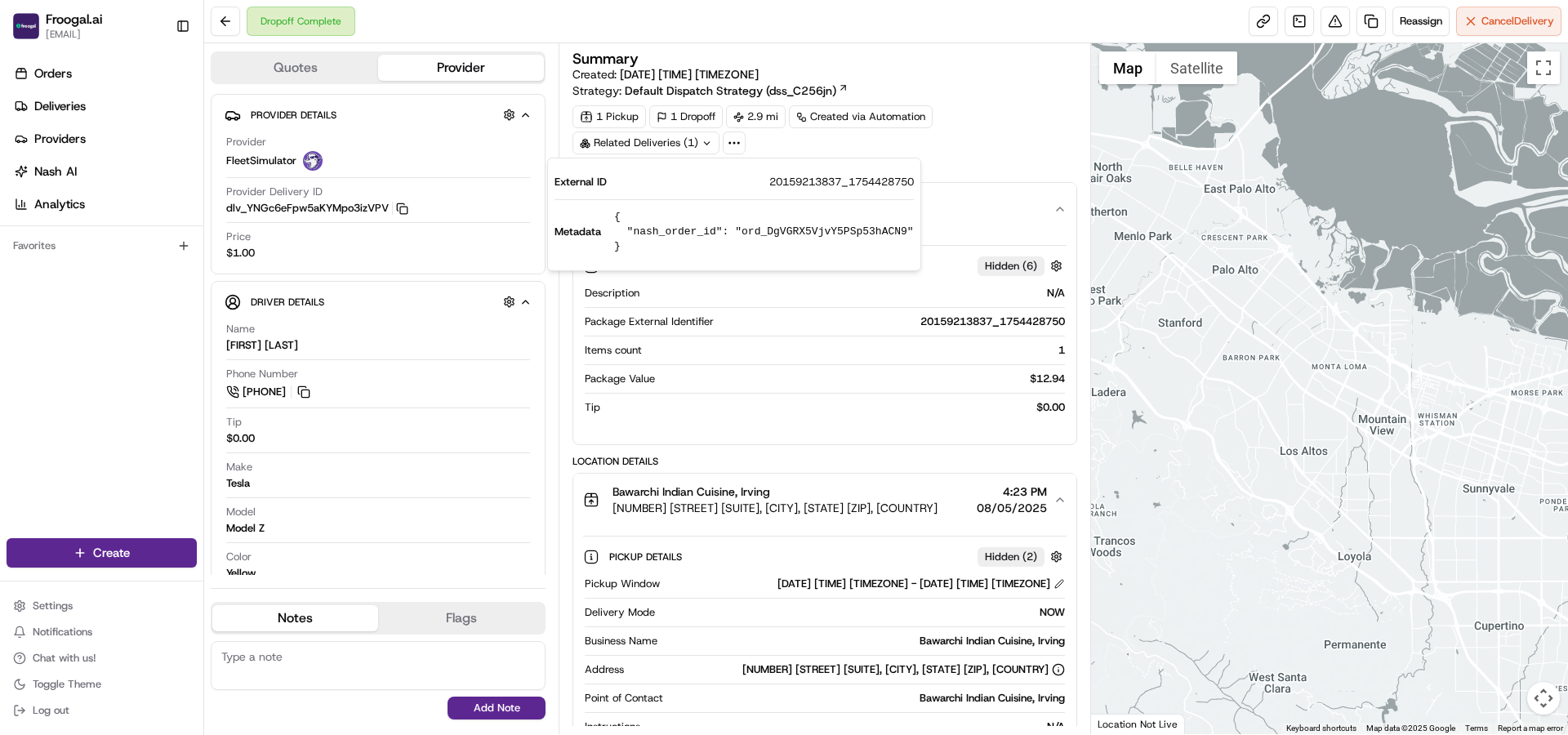 click on "1 Pickup 1 Dropoff 2.9 mi Created via Automation Related Deliveries (1)" at bounding box center (824, 130) 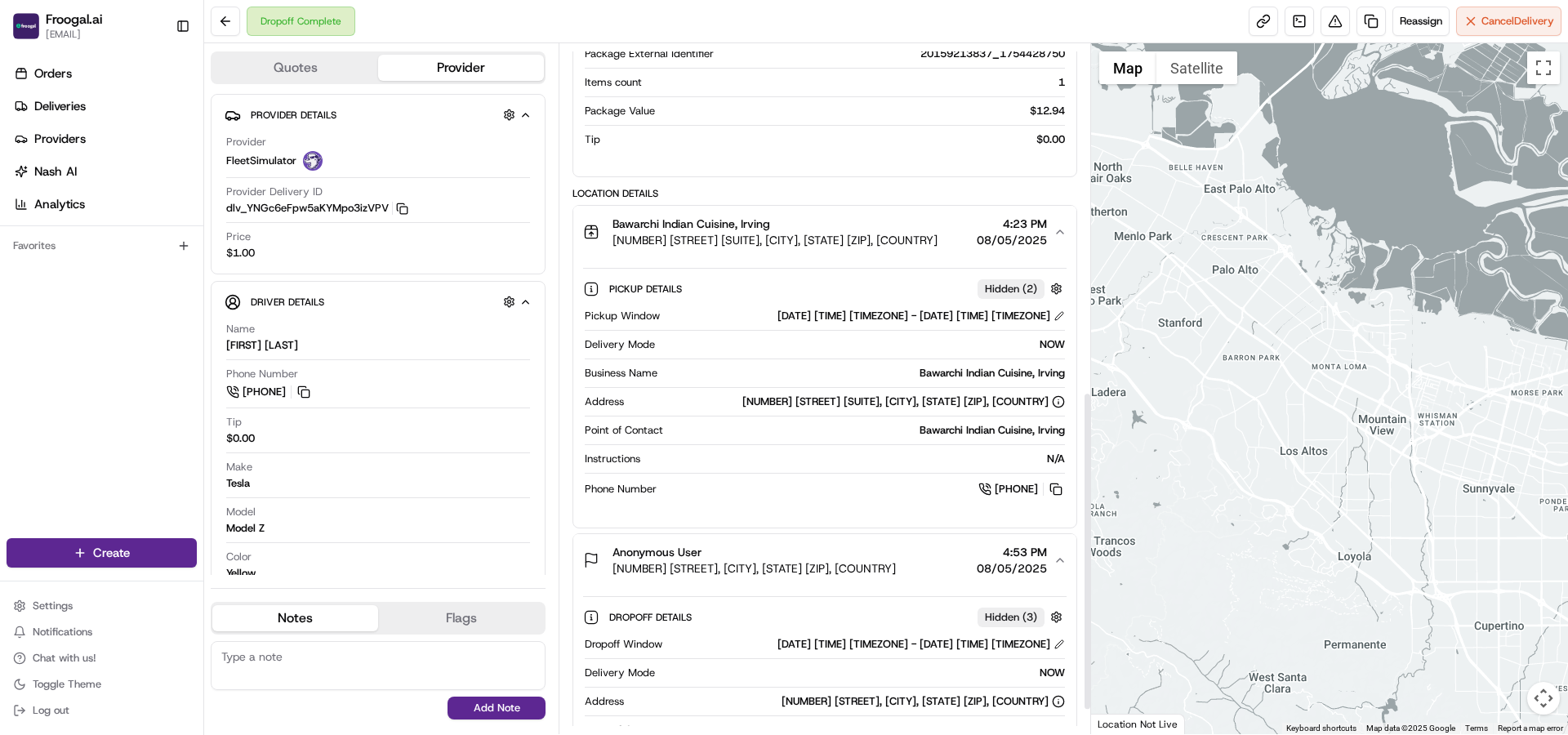 scroll, scrollTop: 0, scrollLeft: 0, axis: both 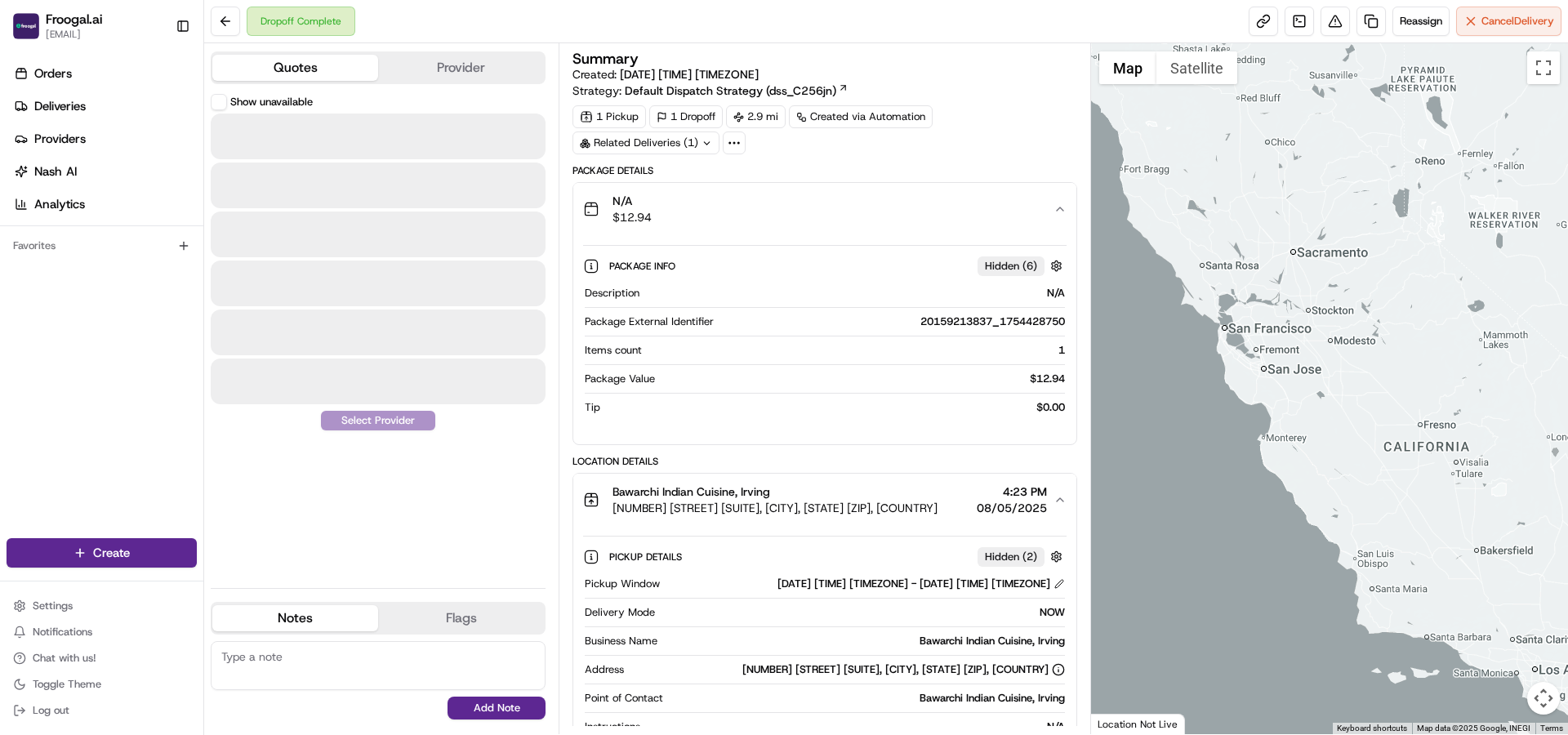 click on "Quotes" at bounding box center [295, 68] 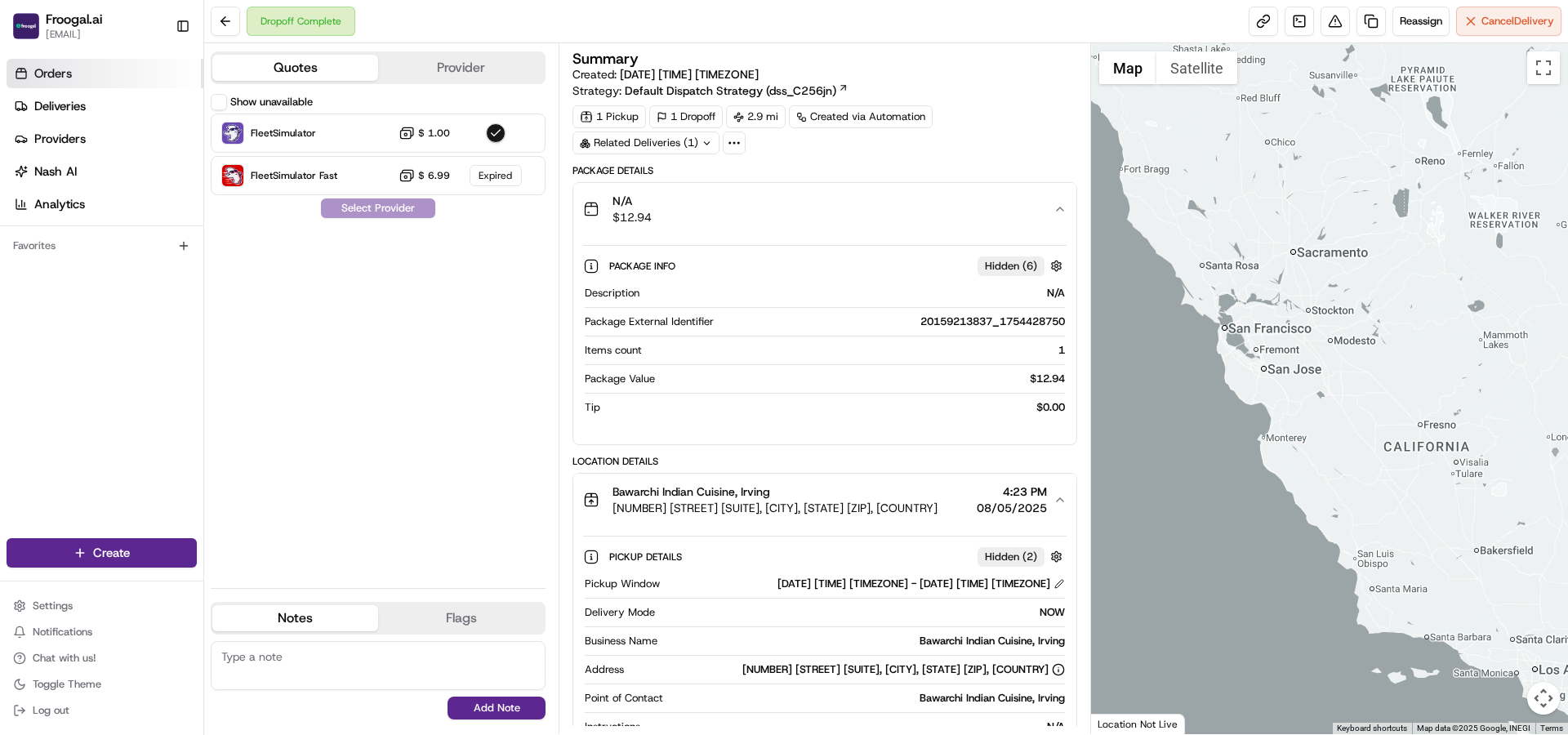 click on "Orders" at bounding box center [105, 74] 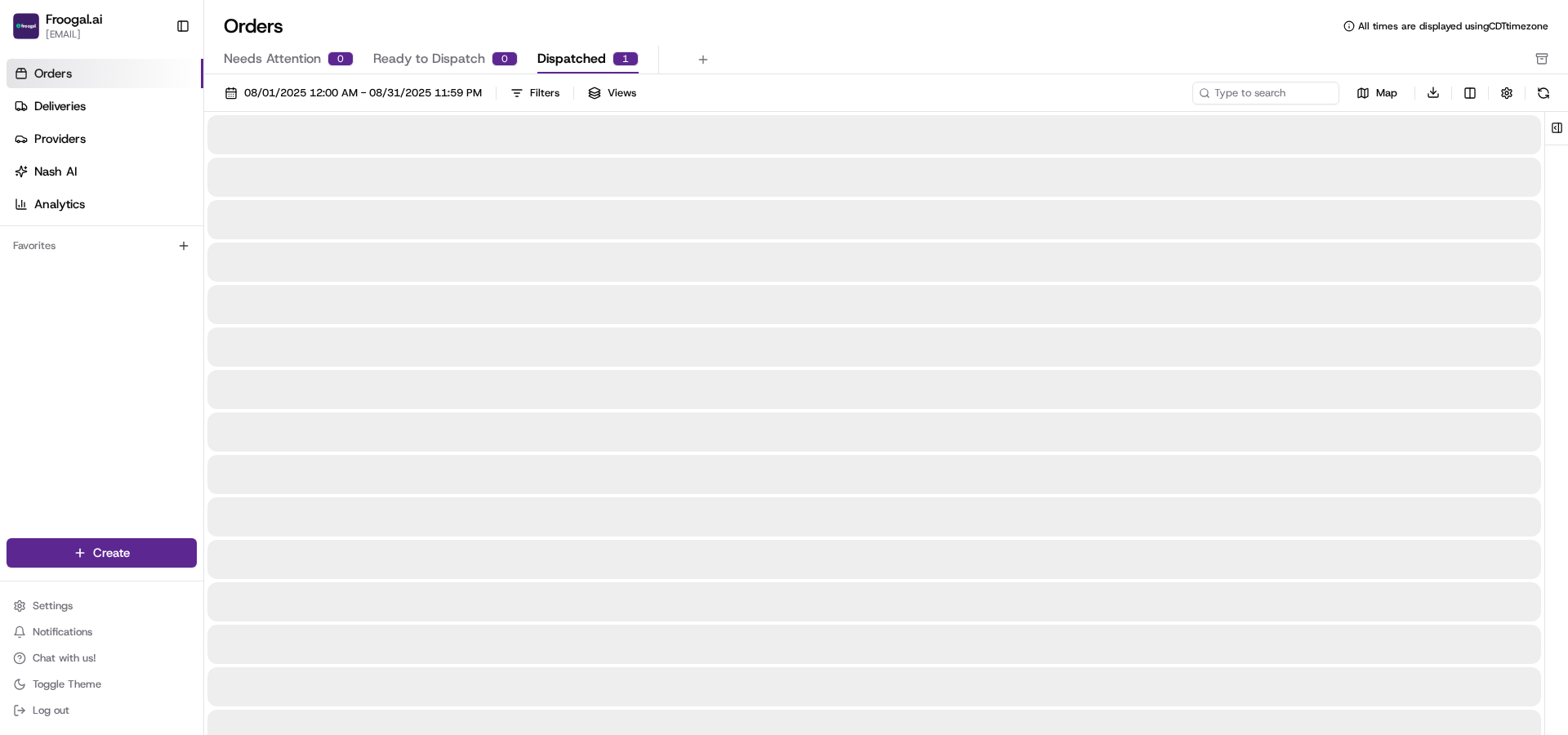 click on "Dispatched" at bounding box center (572, 59) 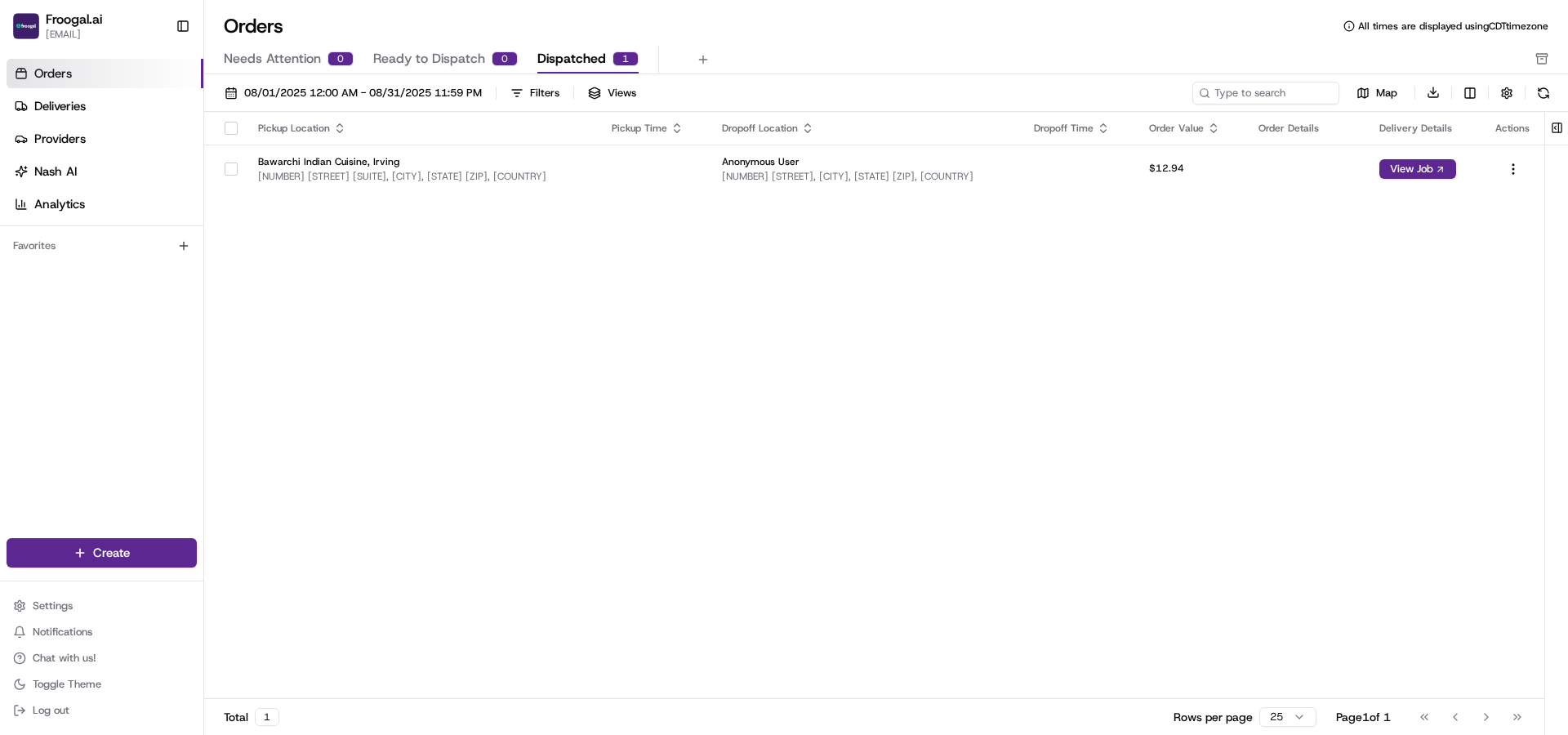 click on "Ready to Dispatch 0" at bounding box center (445, 60) 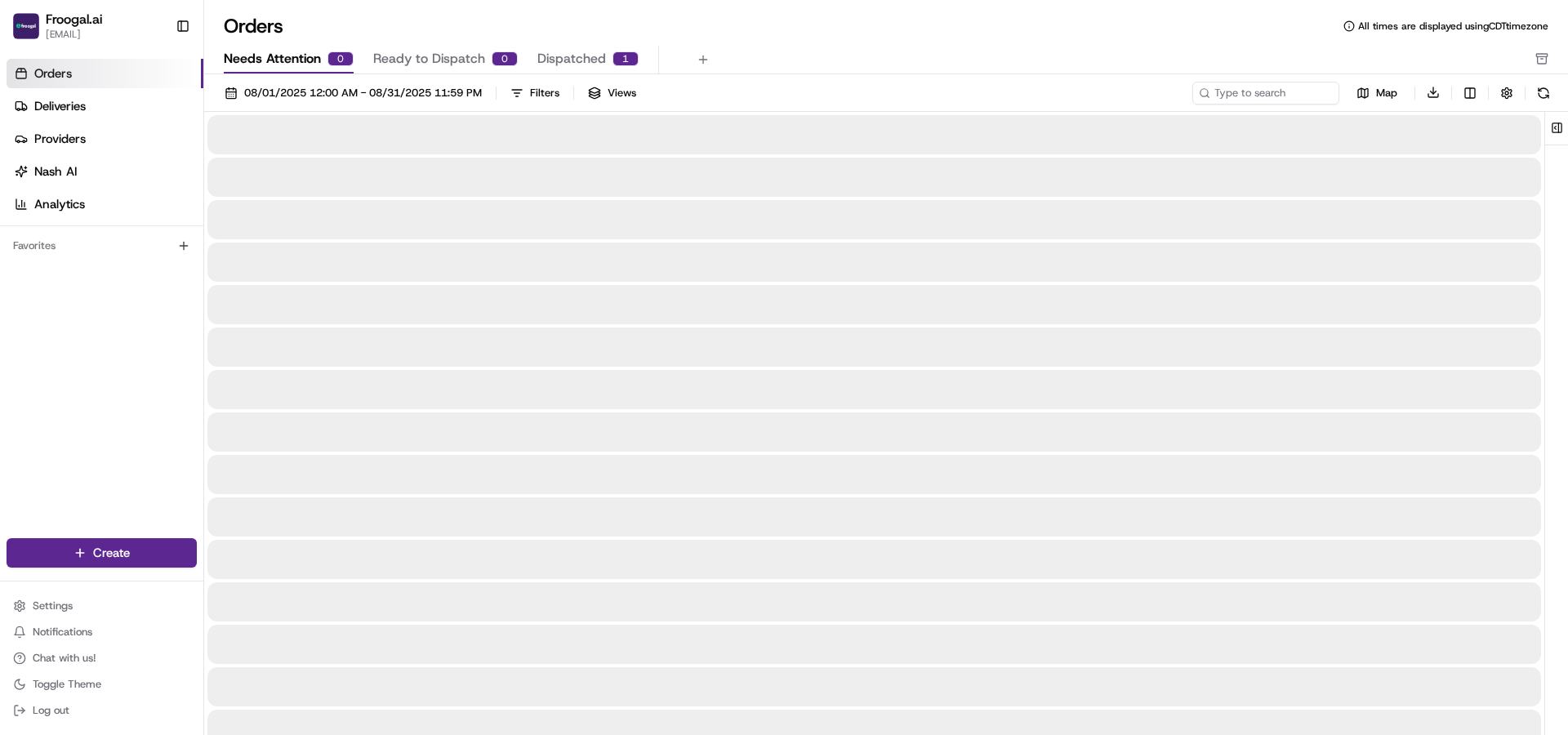 click on "Needs Attention" at bounding box center [272, 59] 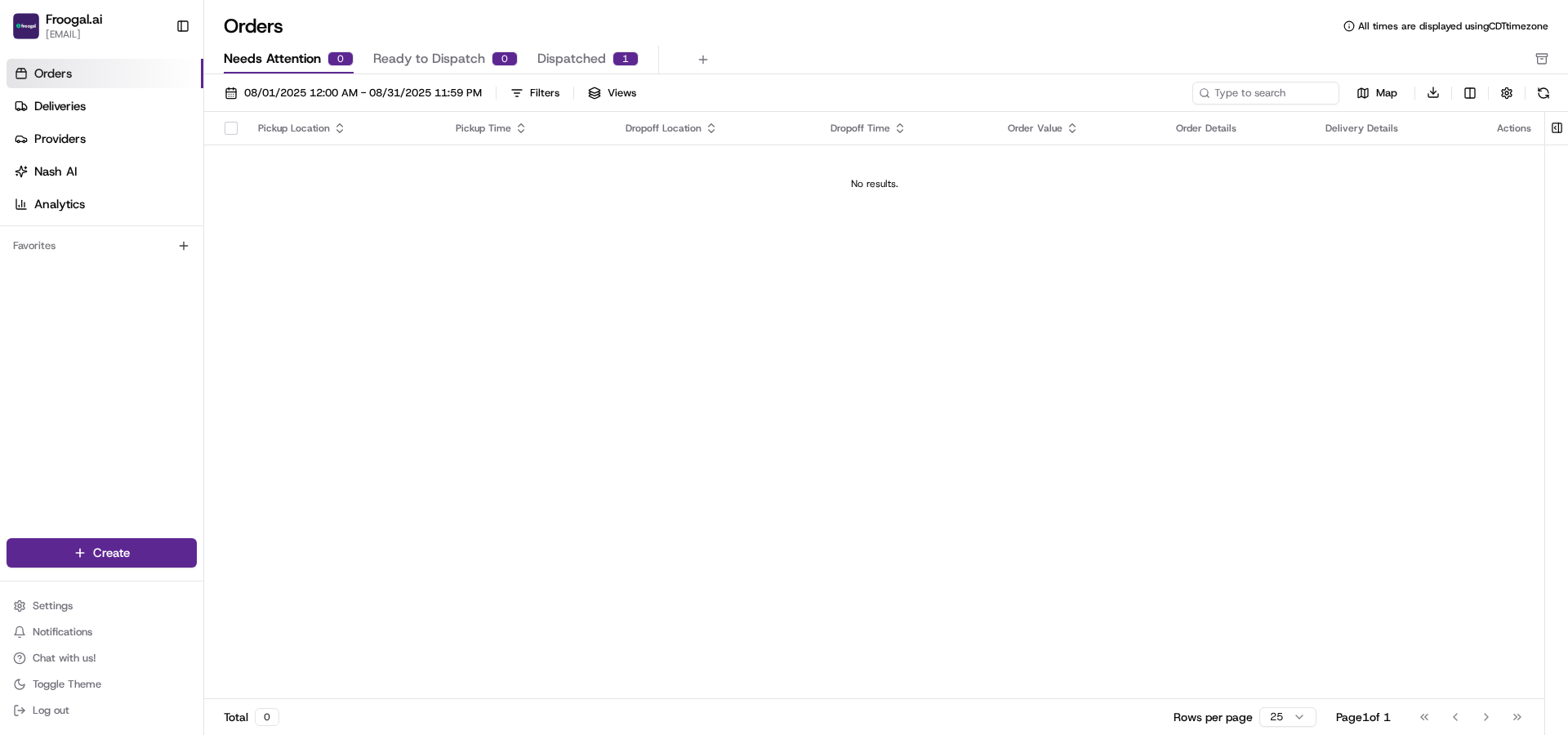 click on "Ready to Dispatch" at bounding box center [429, 59] 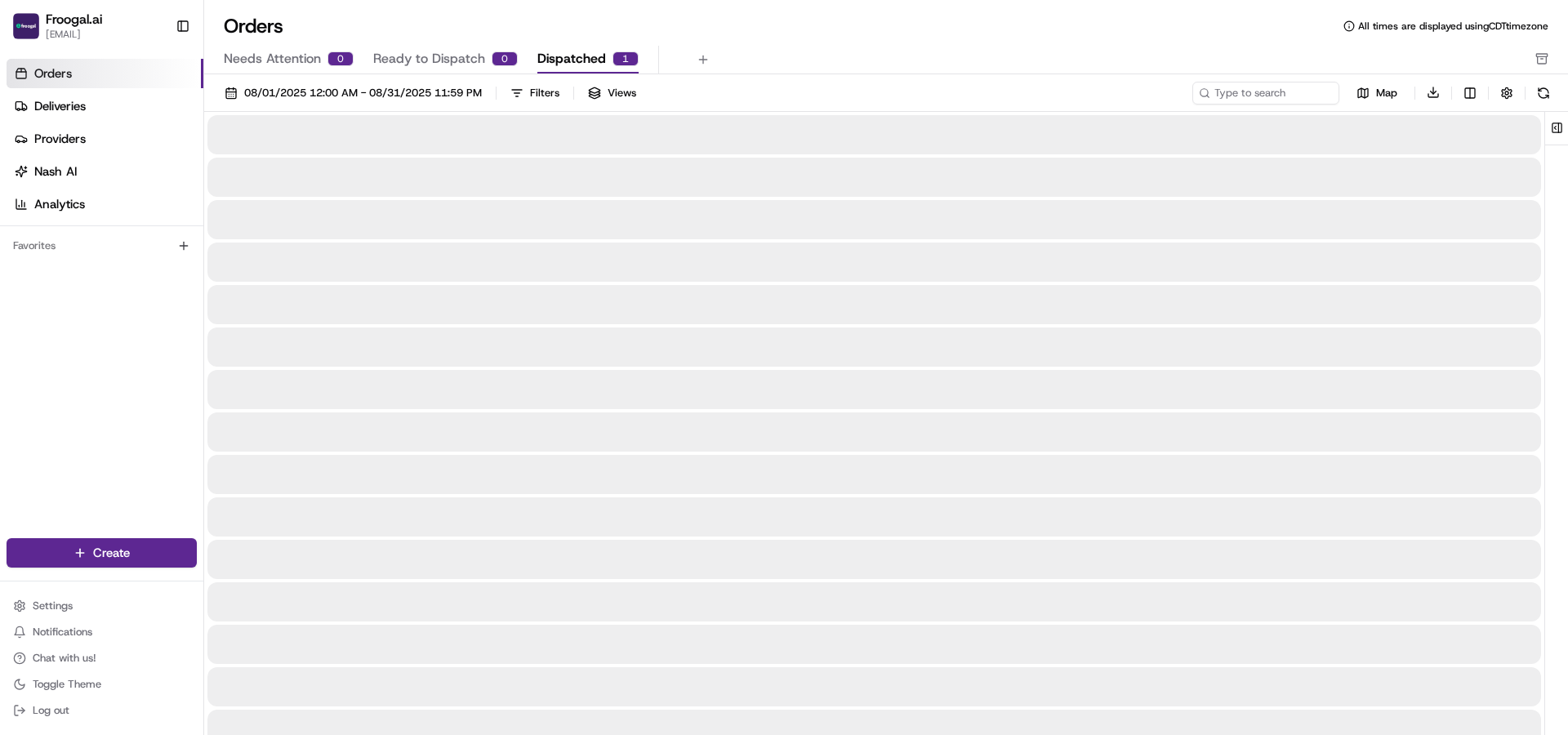 click on "Dispatched" at bounding box center [572, 59] 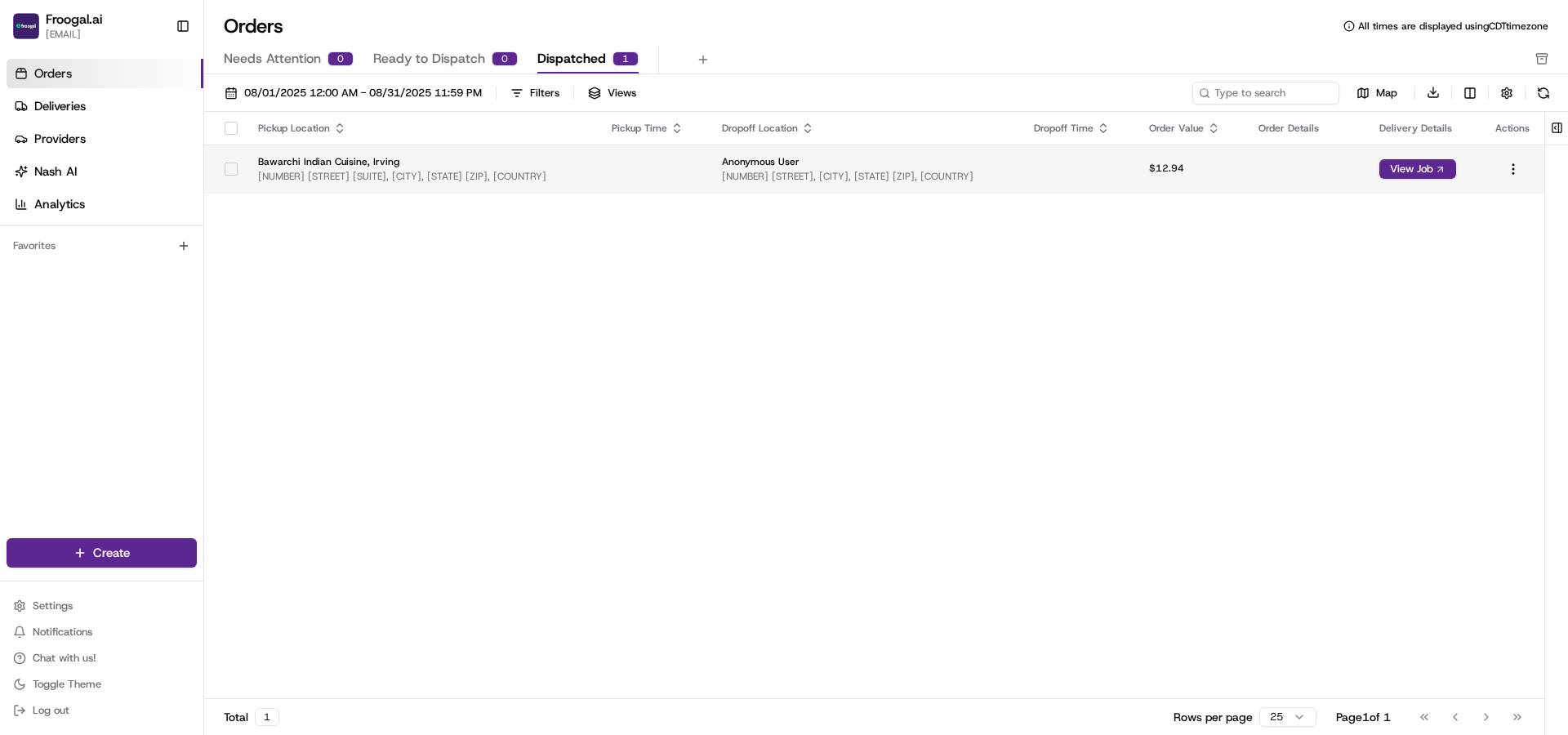click on "Anonymous User" at bounding box center (865, 162) 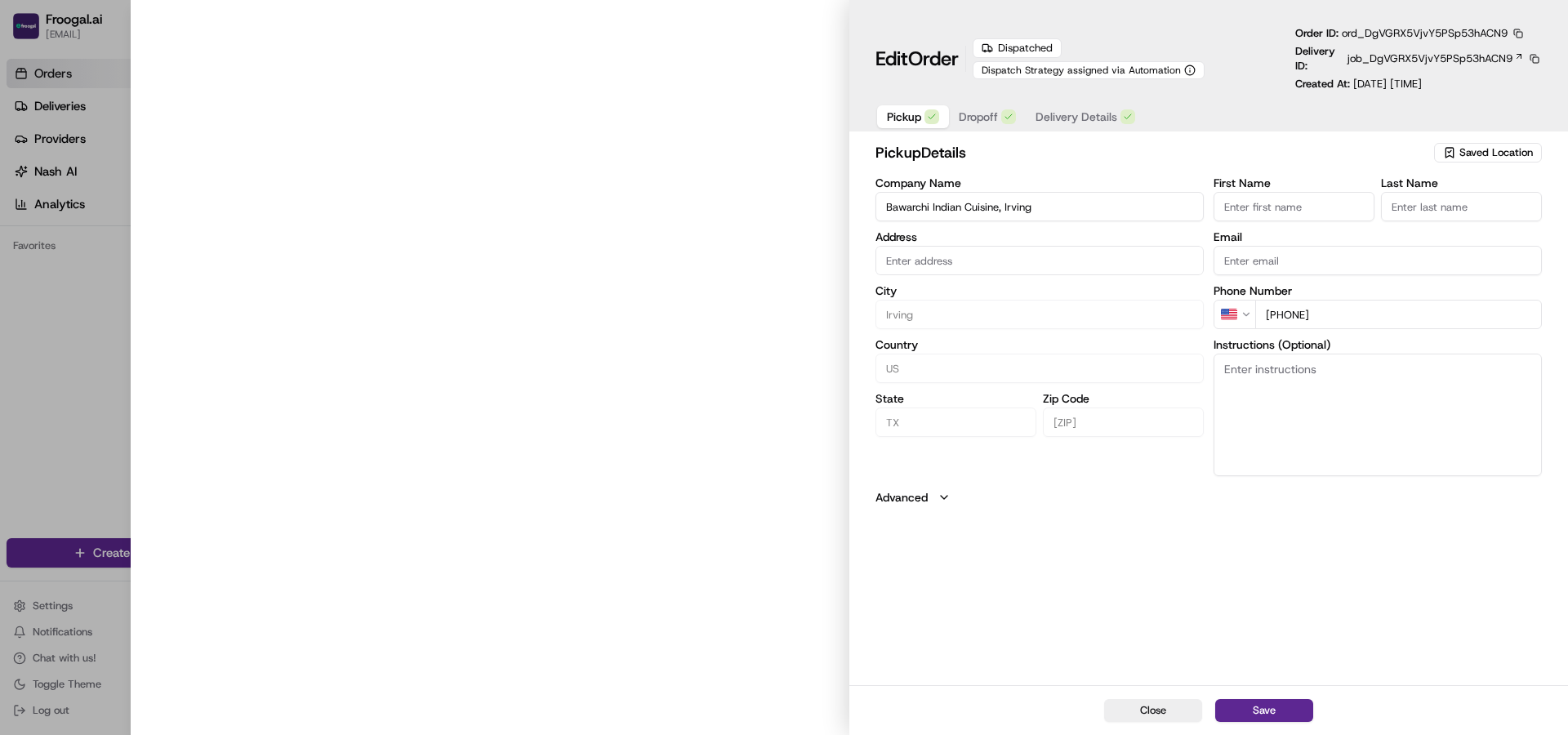 type on "[NUMBER] [STREET] [SUITE], [CITY], [STATE] [ZIP], [CITY], [STATE], [ZIP]" 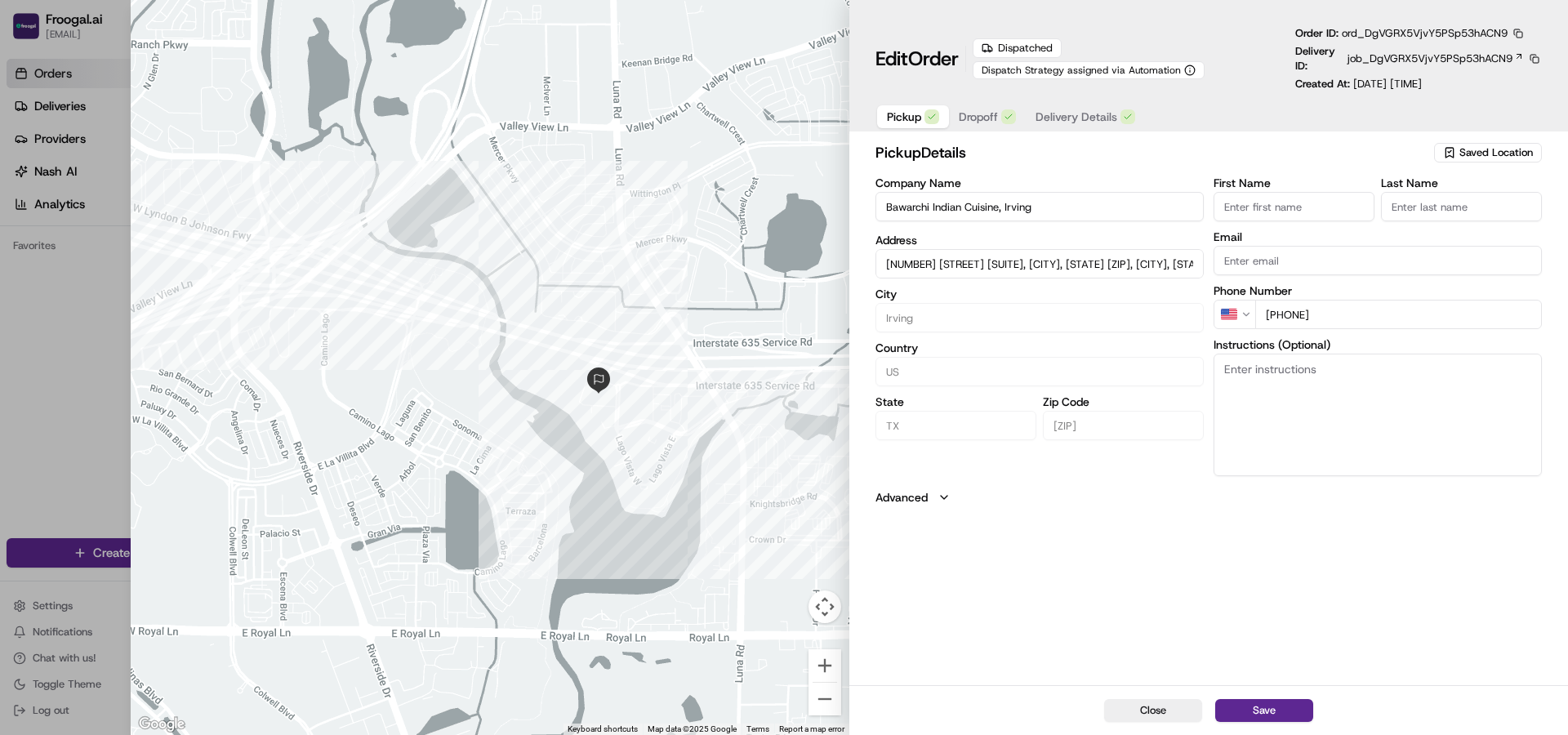 click on "Delivery Details" at bounding box center (1076, 117) 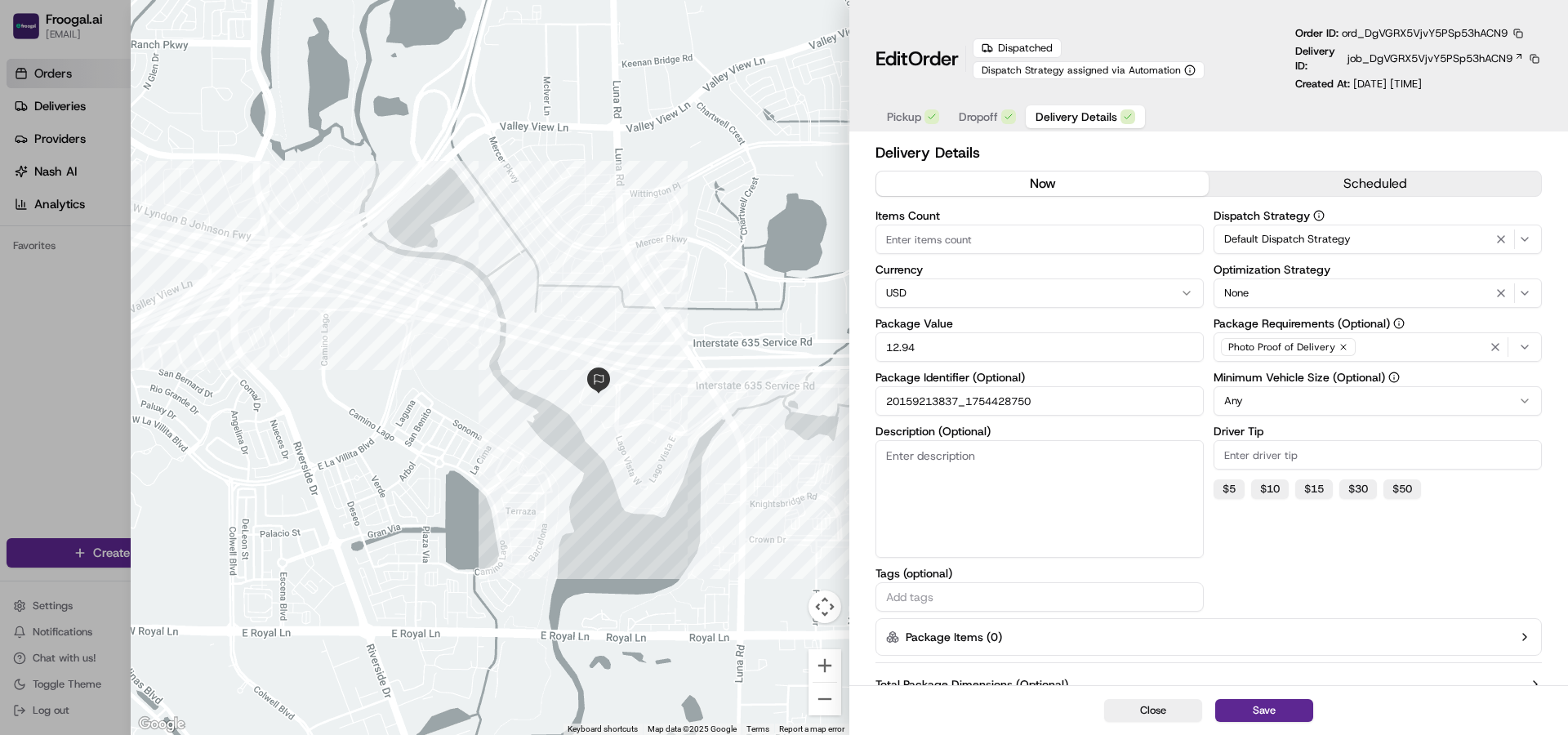 click on "Photo Proof of Delivery" at bounding box center (1378, 347) 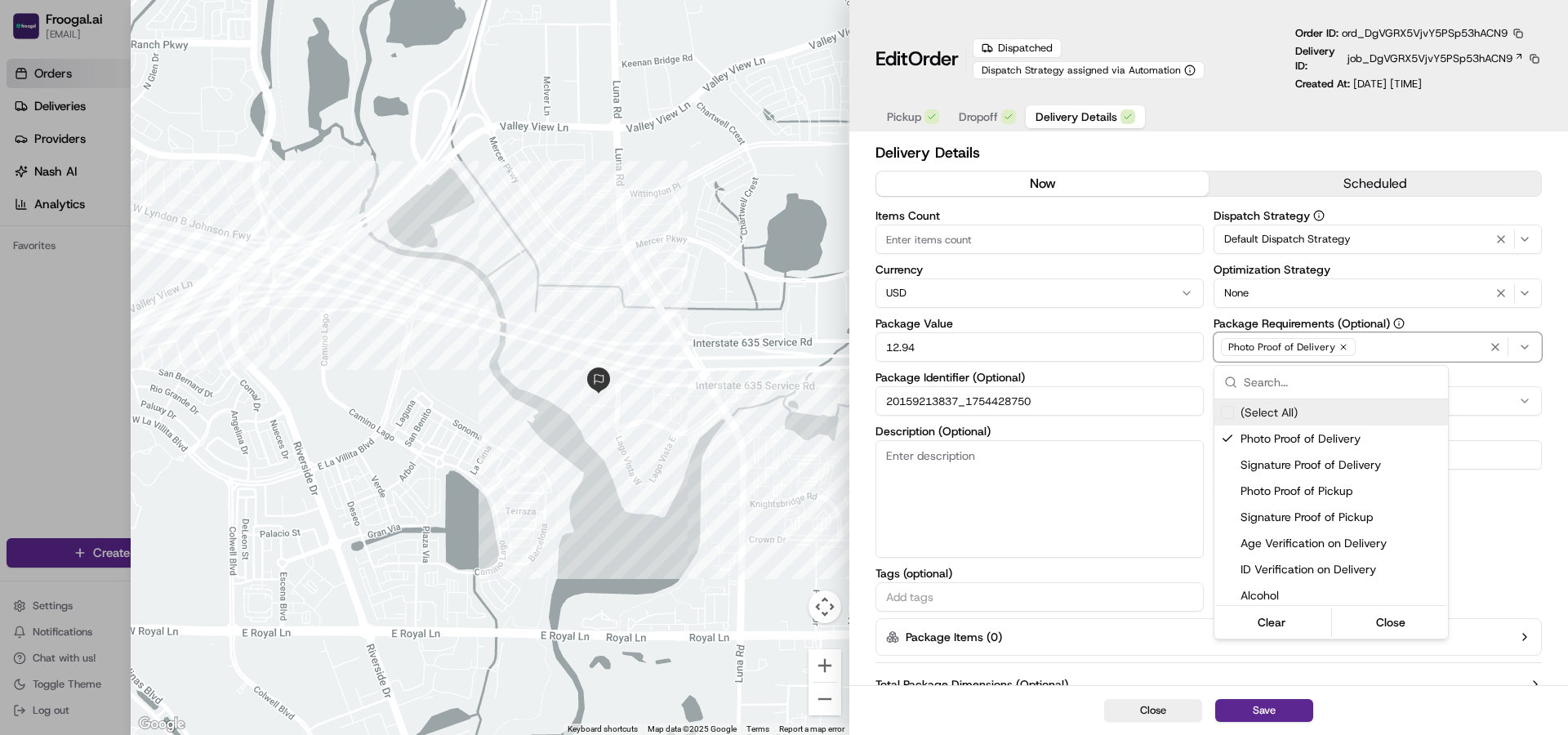 click at bounding box center (784, 368) 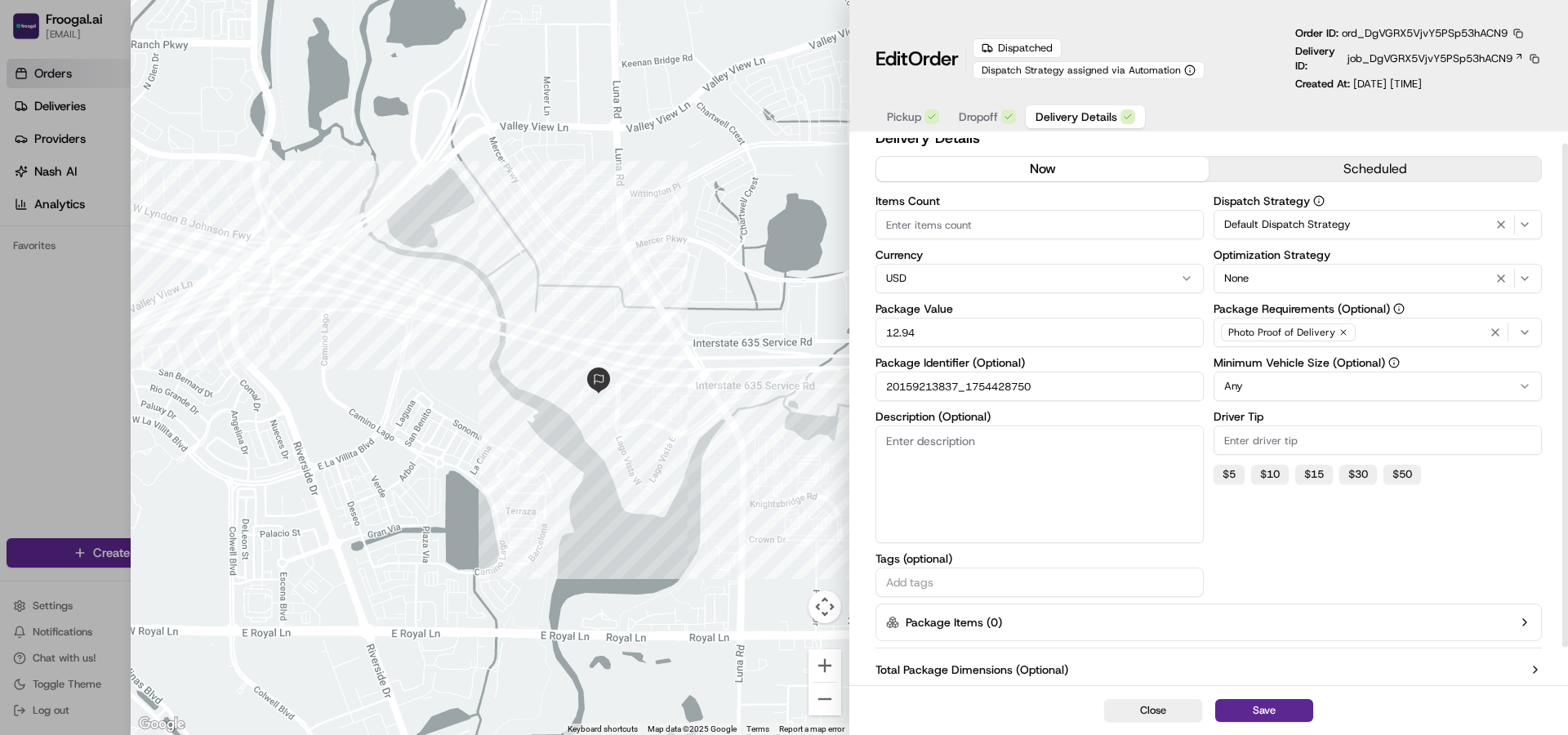 scroll, scrollTop: 0, scrollLeft: 0, axis: both 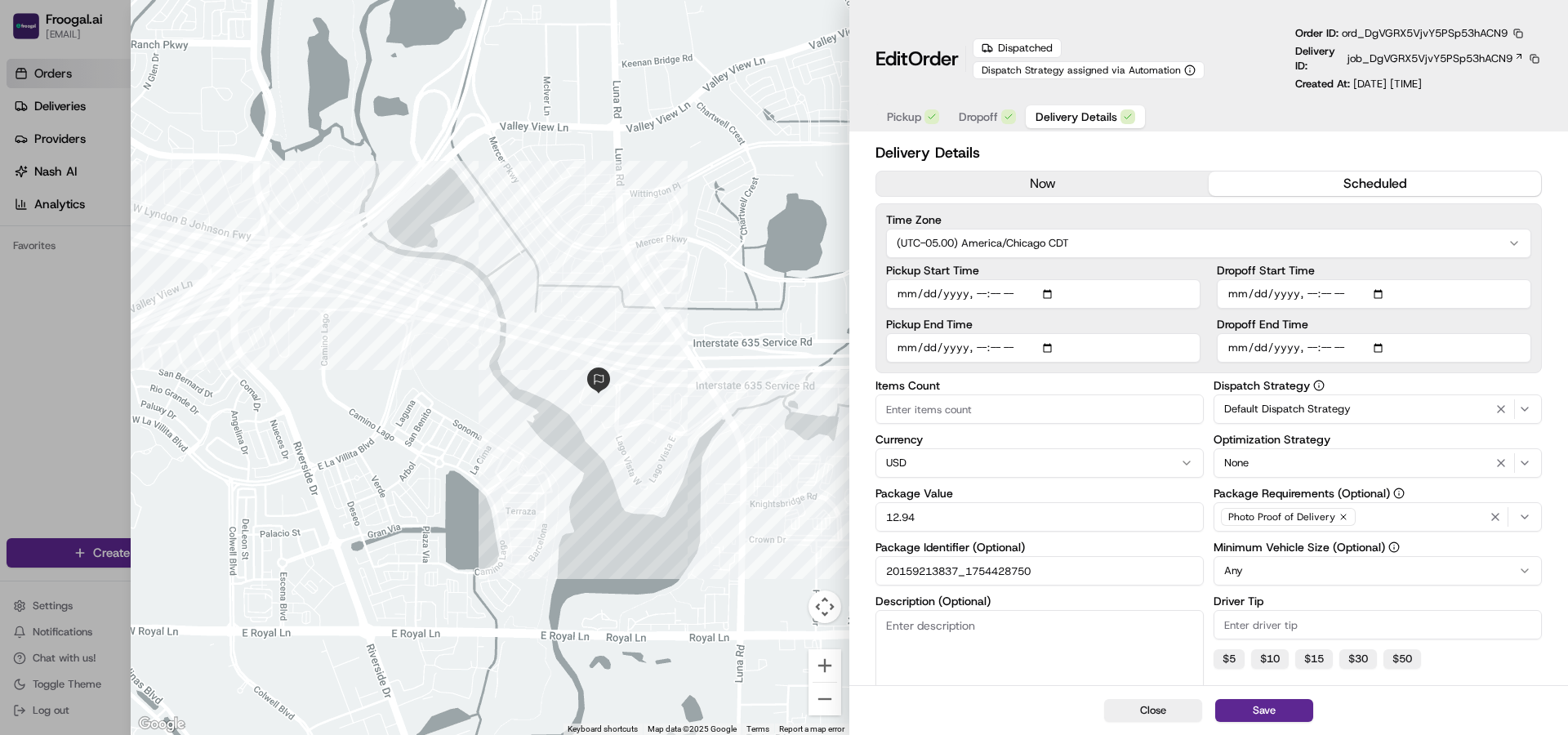 click on "scheduled" at bounding box center [1374, 184] 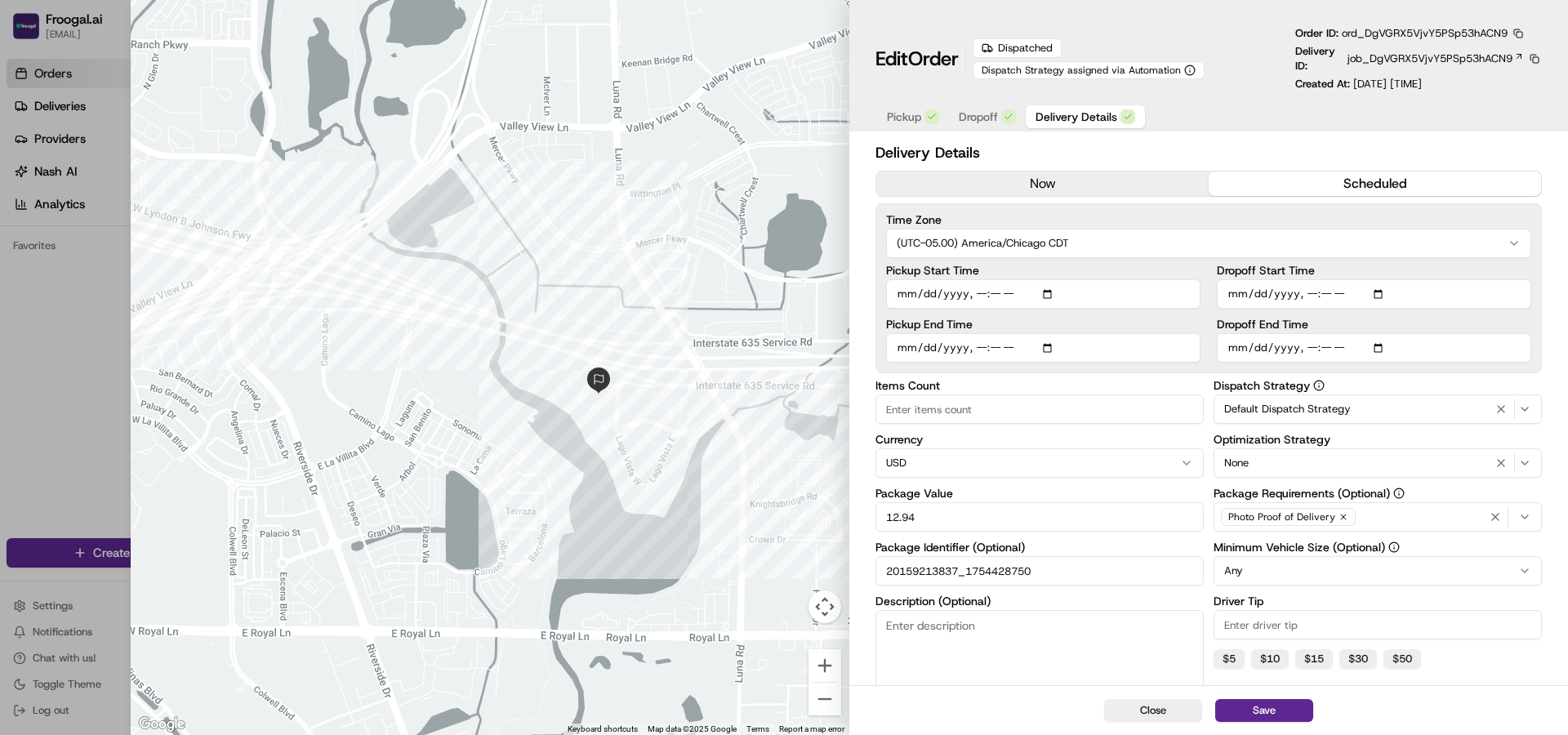 click on "Dropoff" at bounding box center [978, 117] 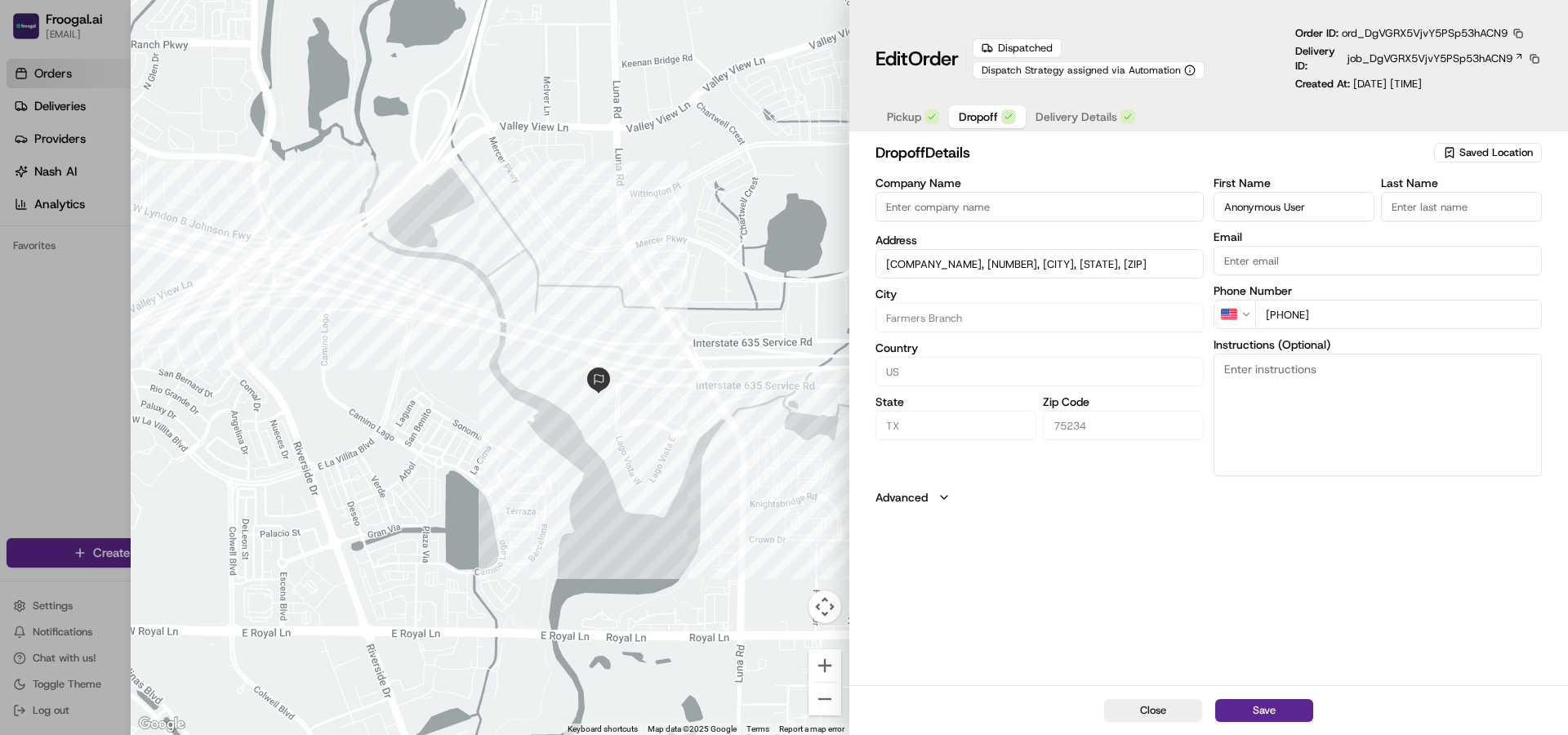 click on "Pickup" at bounding box center [904, 117] 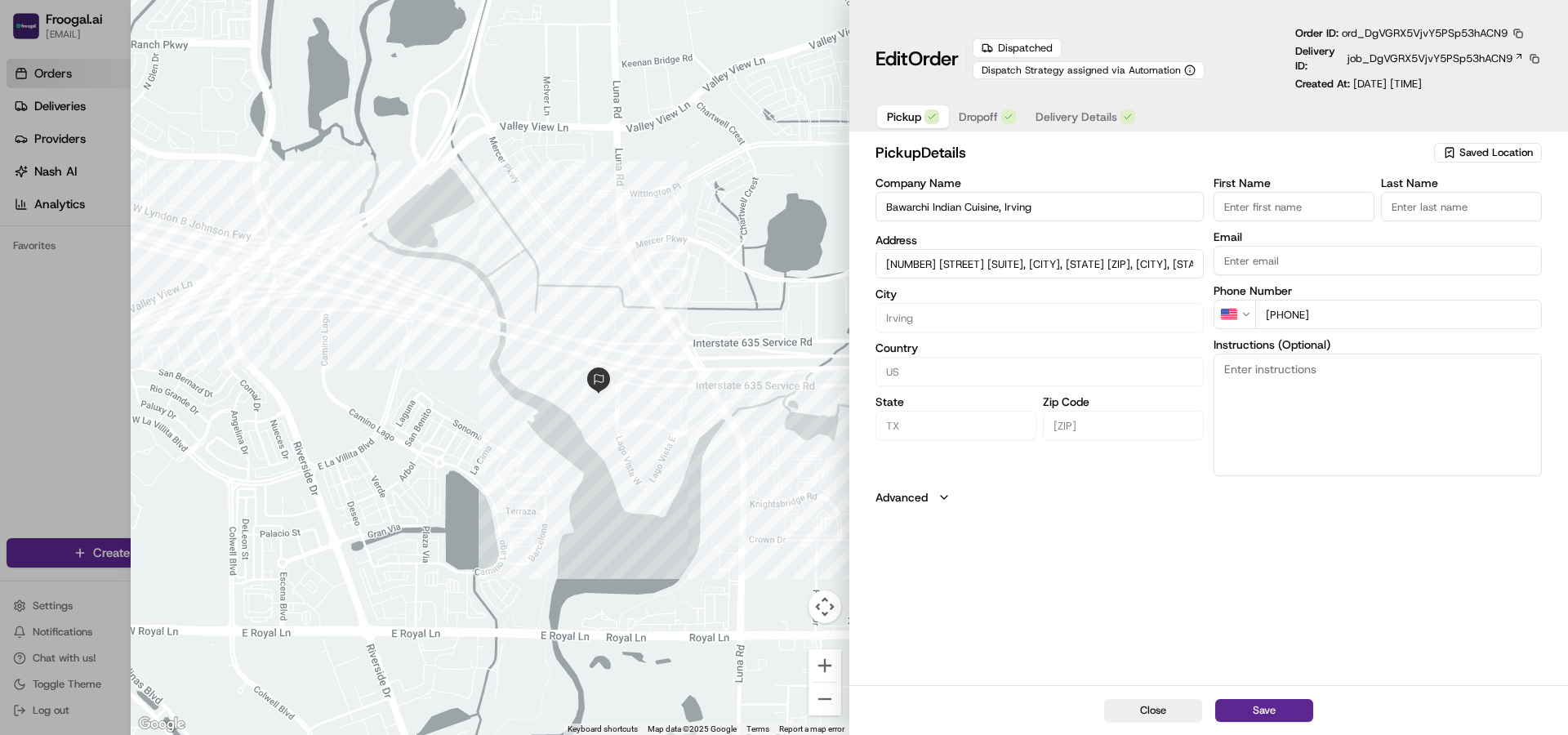 click 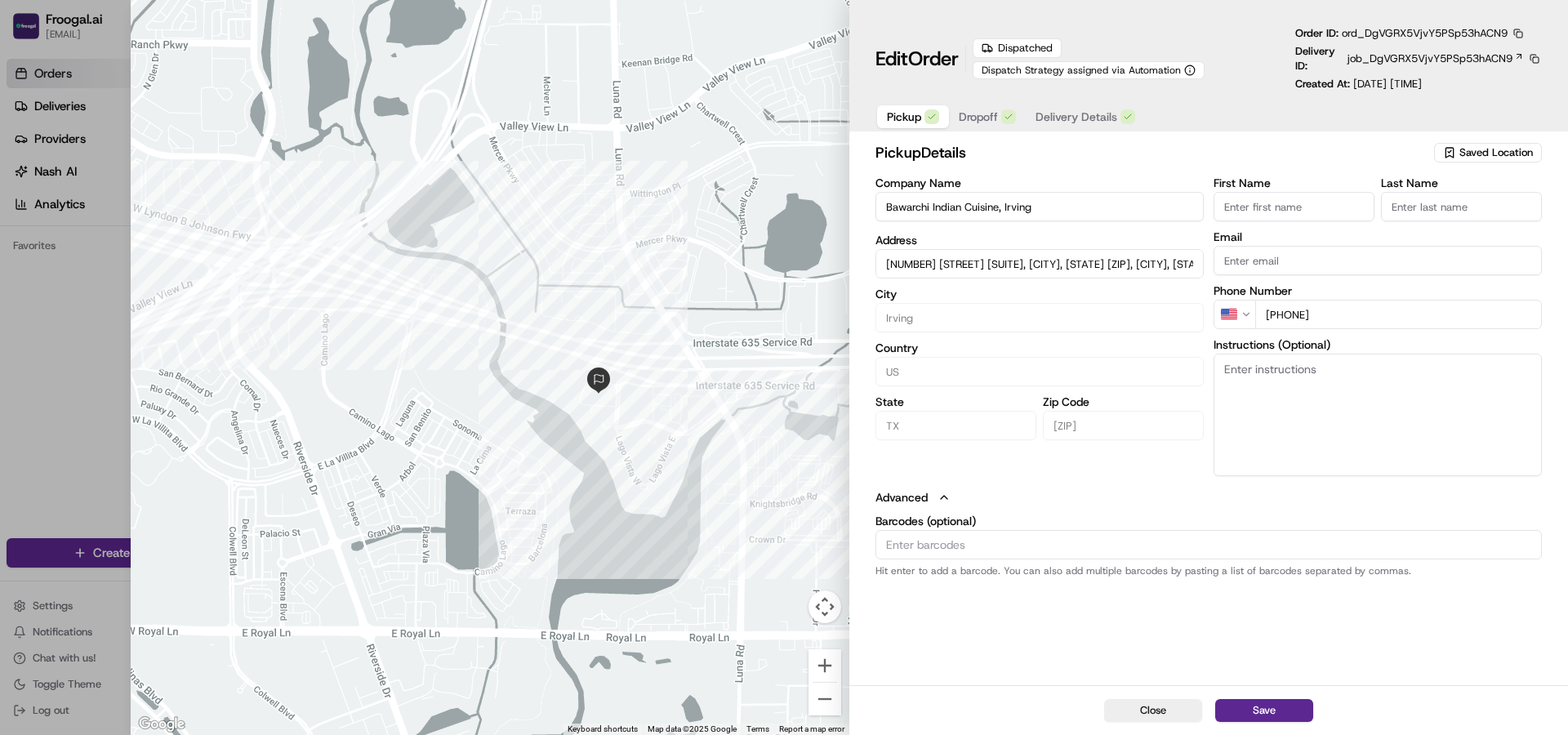 click 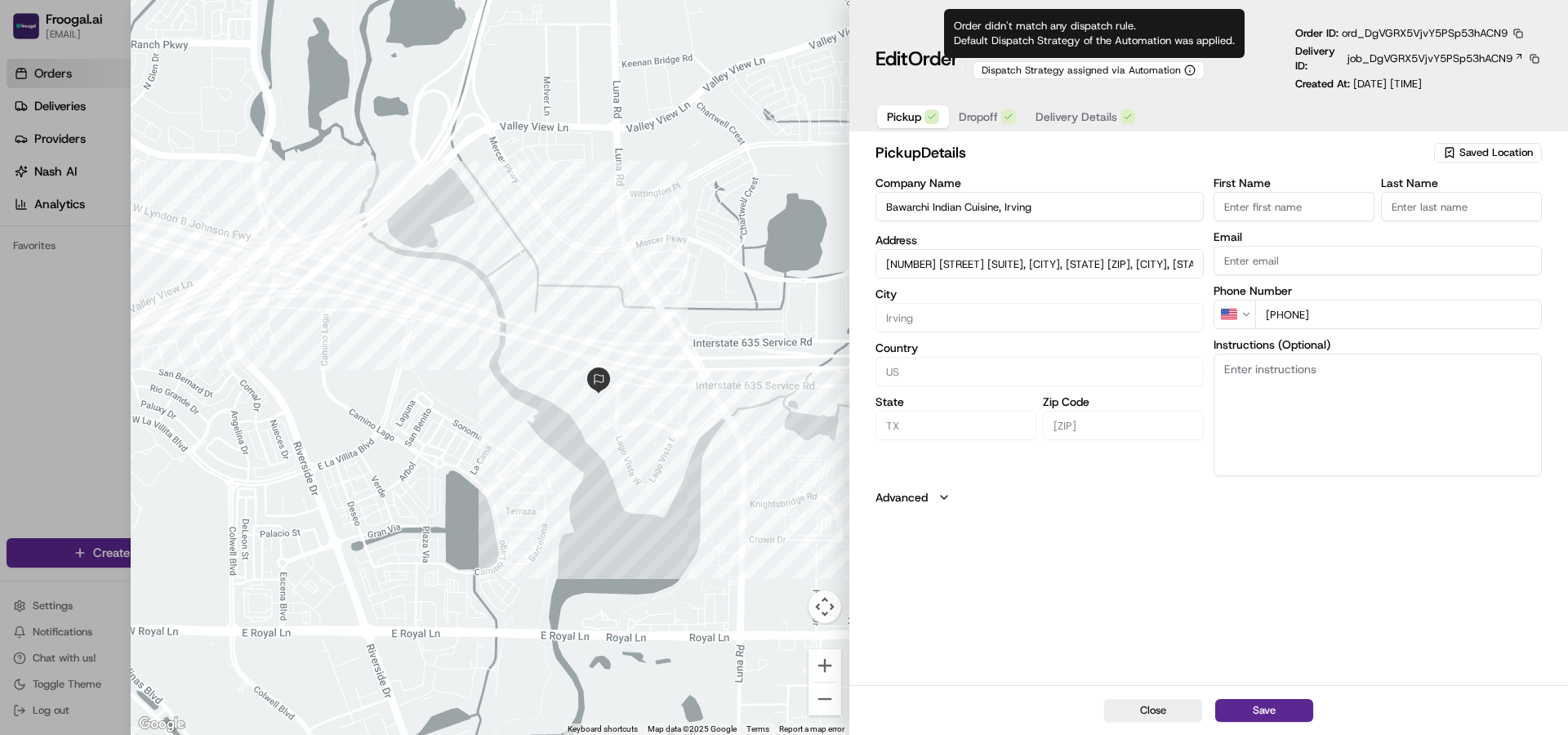click 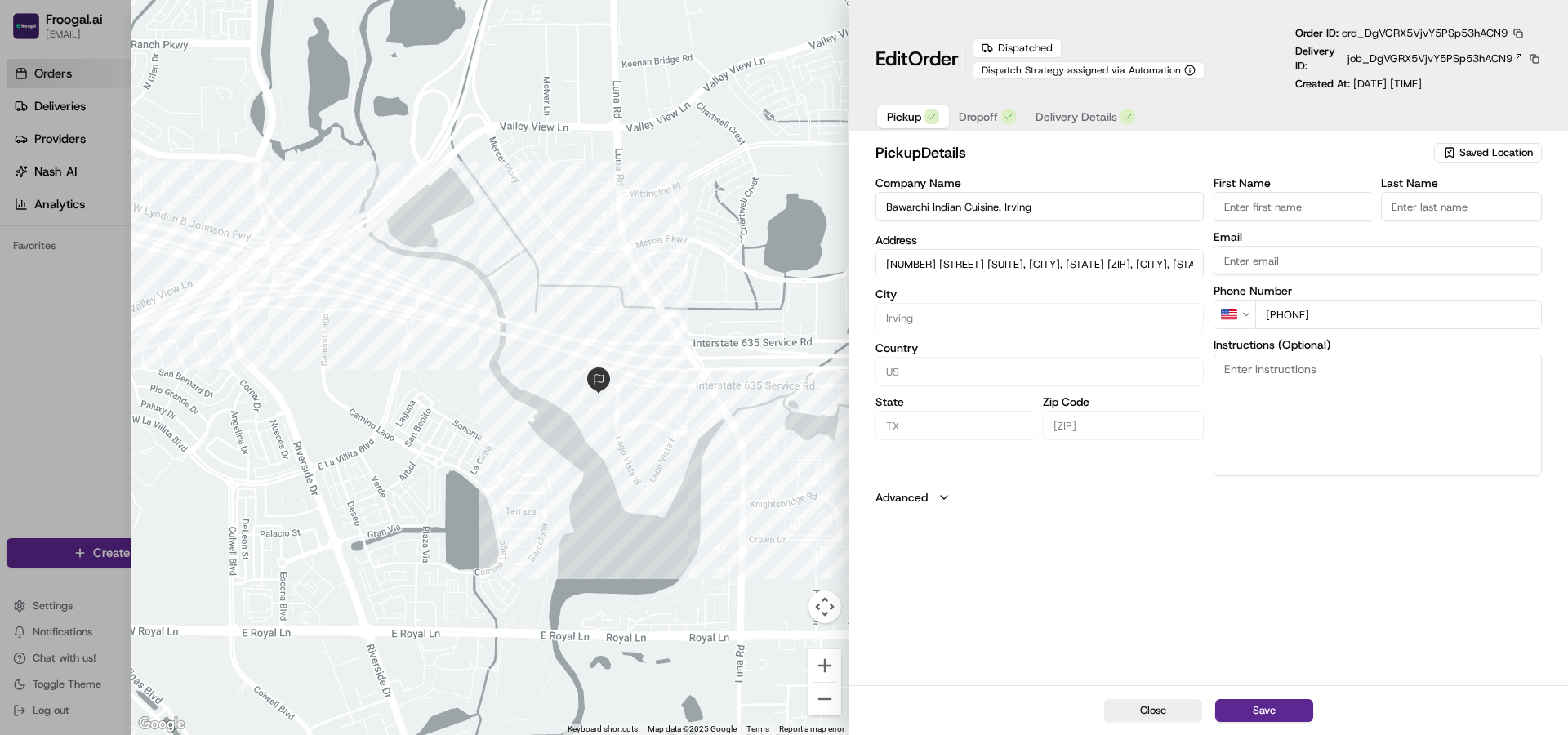 click at bounding box center (490, 368) 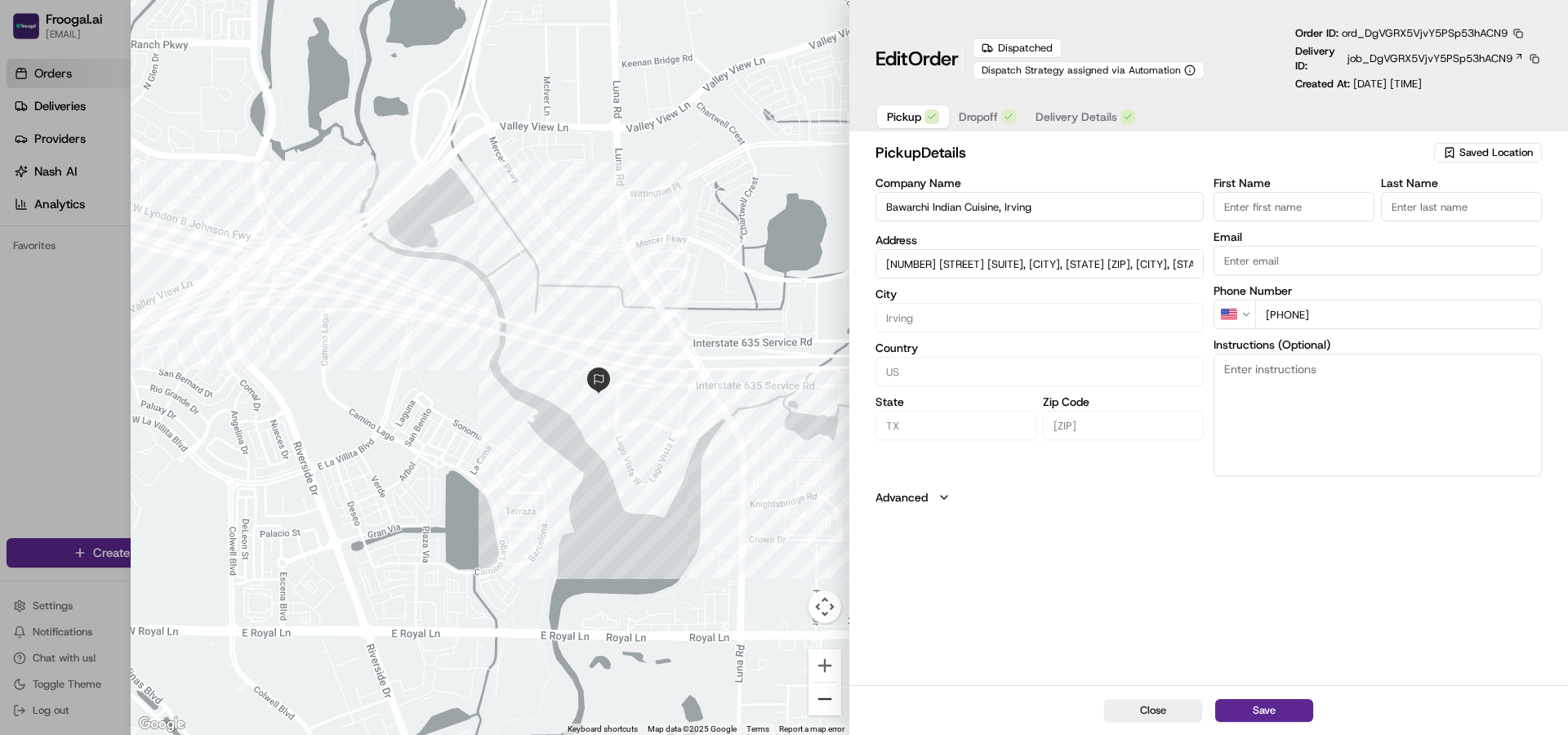 click at bounding box center [825, 699] 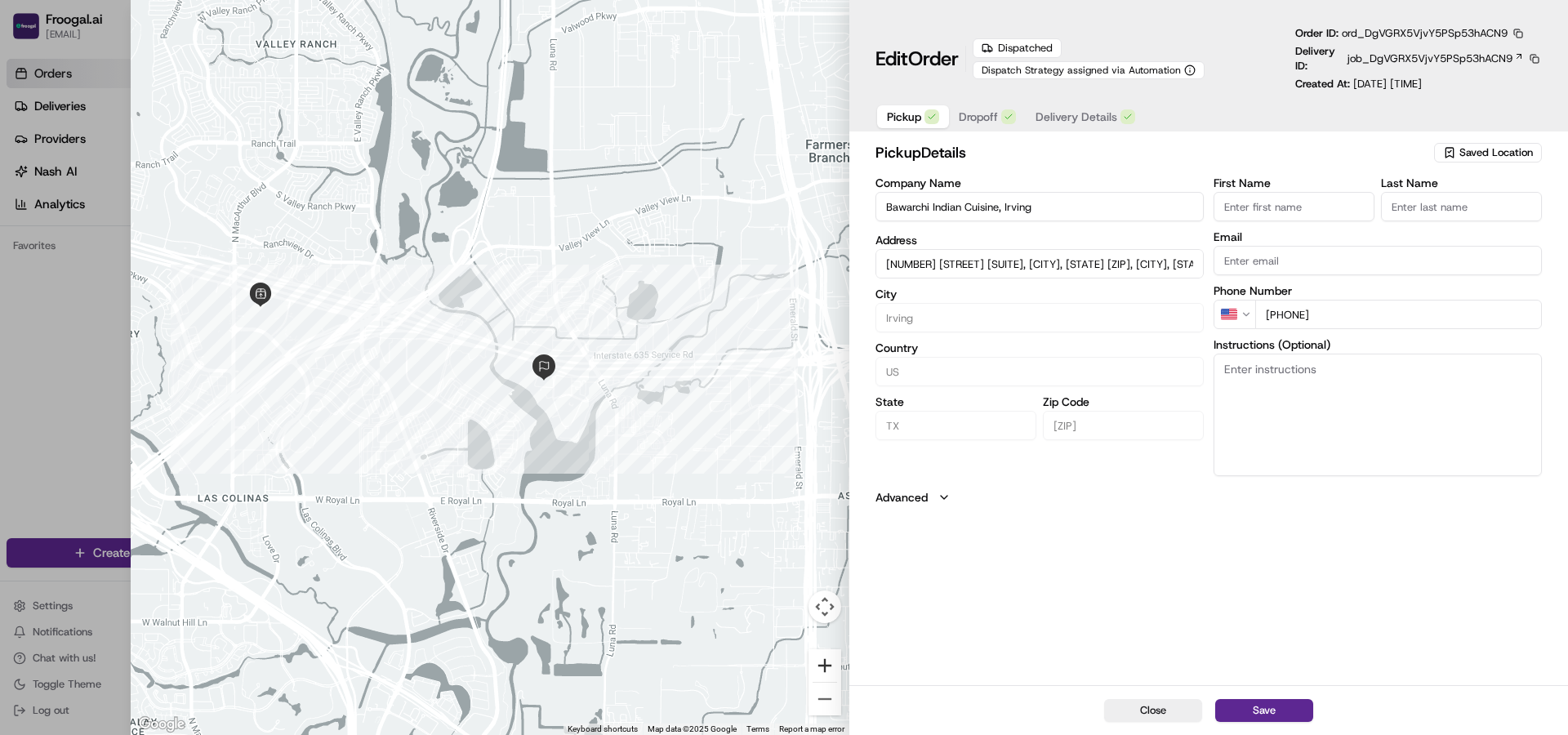 click at bounding box center (825, 666) 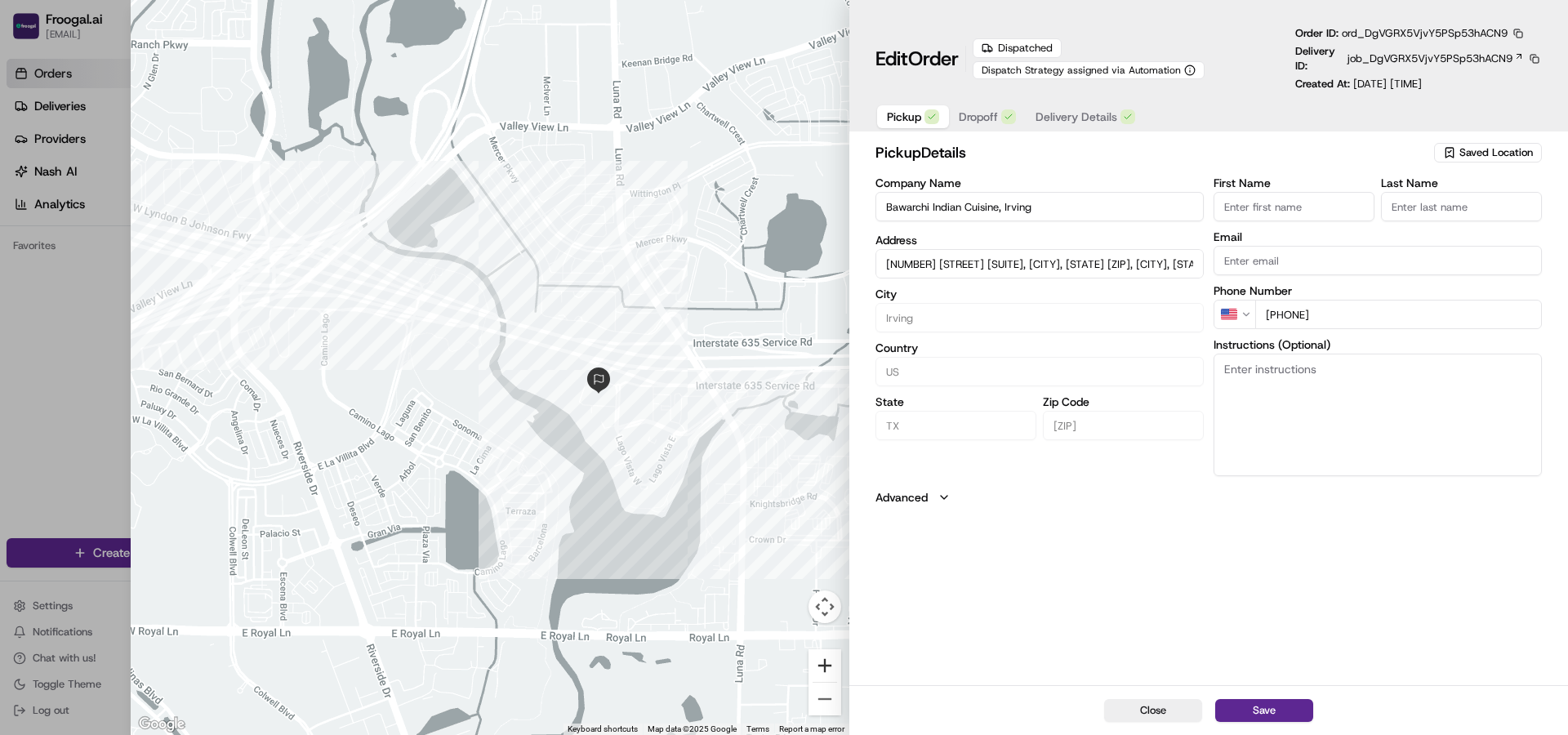 click at bounding box center [825, 666] 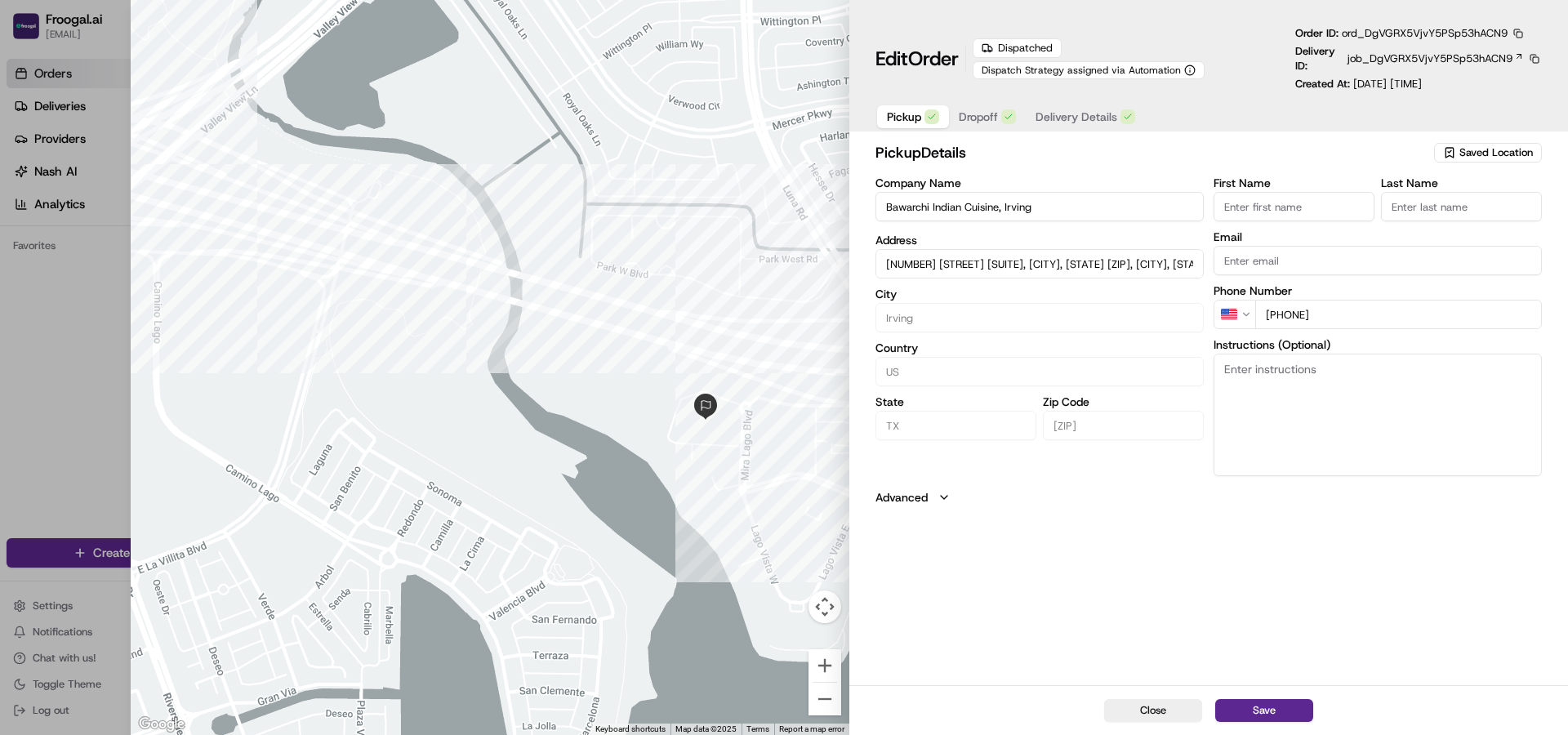 drag, startPoint x: 746, startPoint y: 506, endPoint x: 639, endPoint y: 506, distance: 107 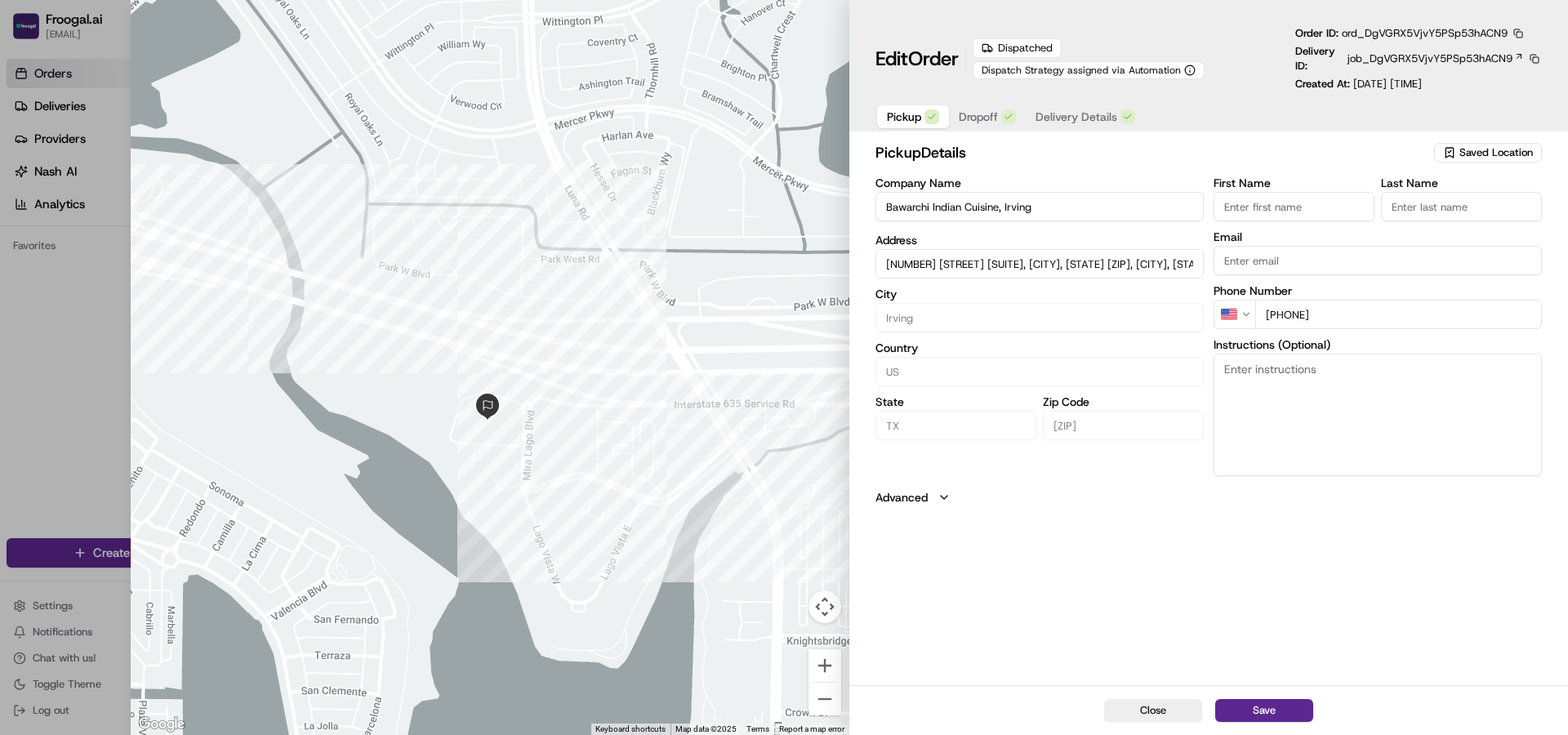 drag, startPoint x: 647, startPoint y: 578, endPoint x: 657, endPoint y: 479, distance: 99.50377 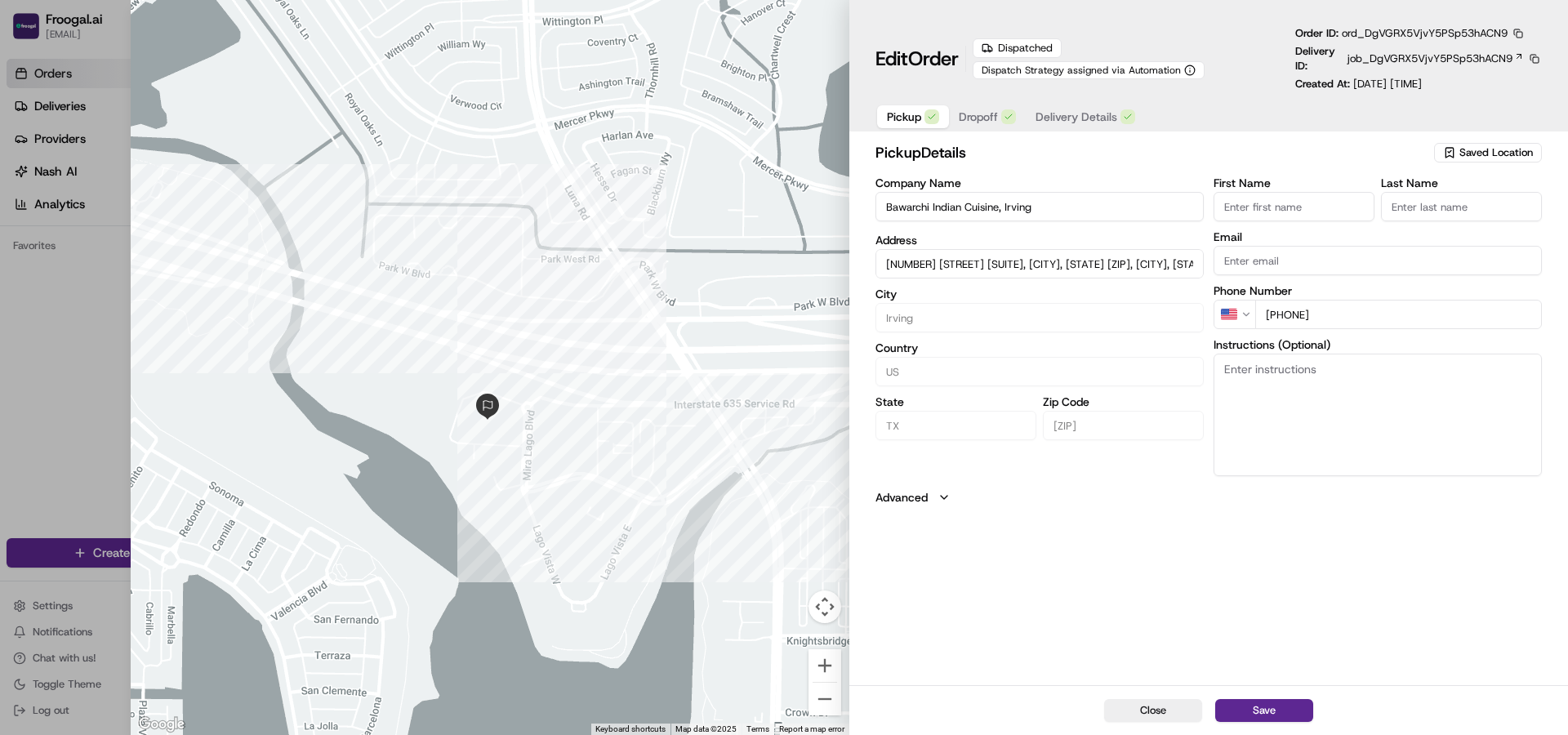 click at bounding box center [490, 368] 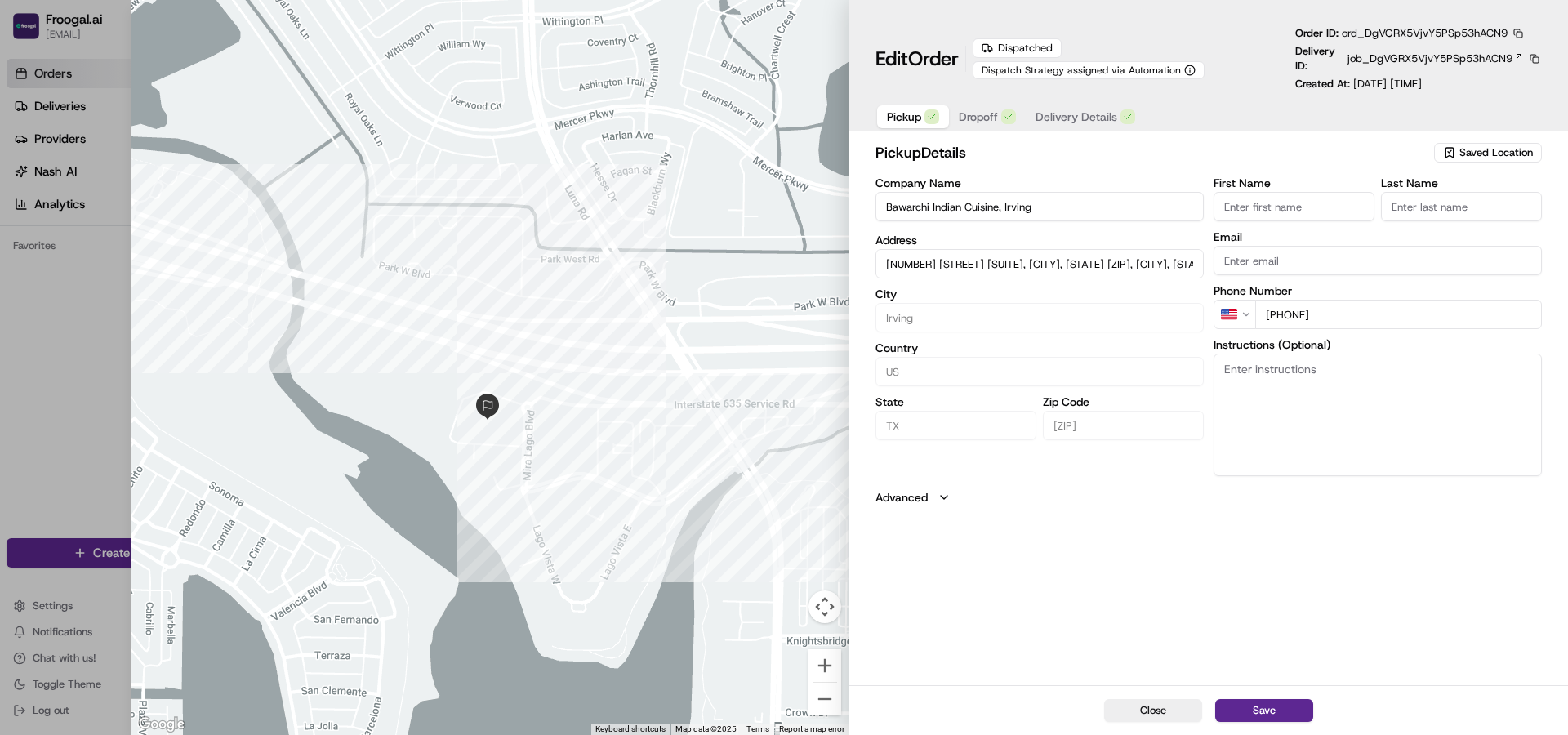 click at bounding box center (490, 368) 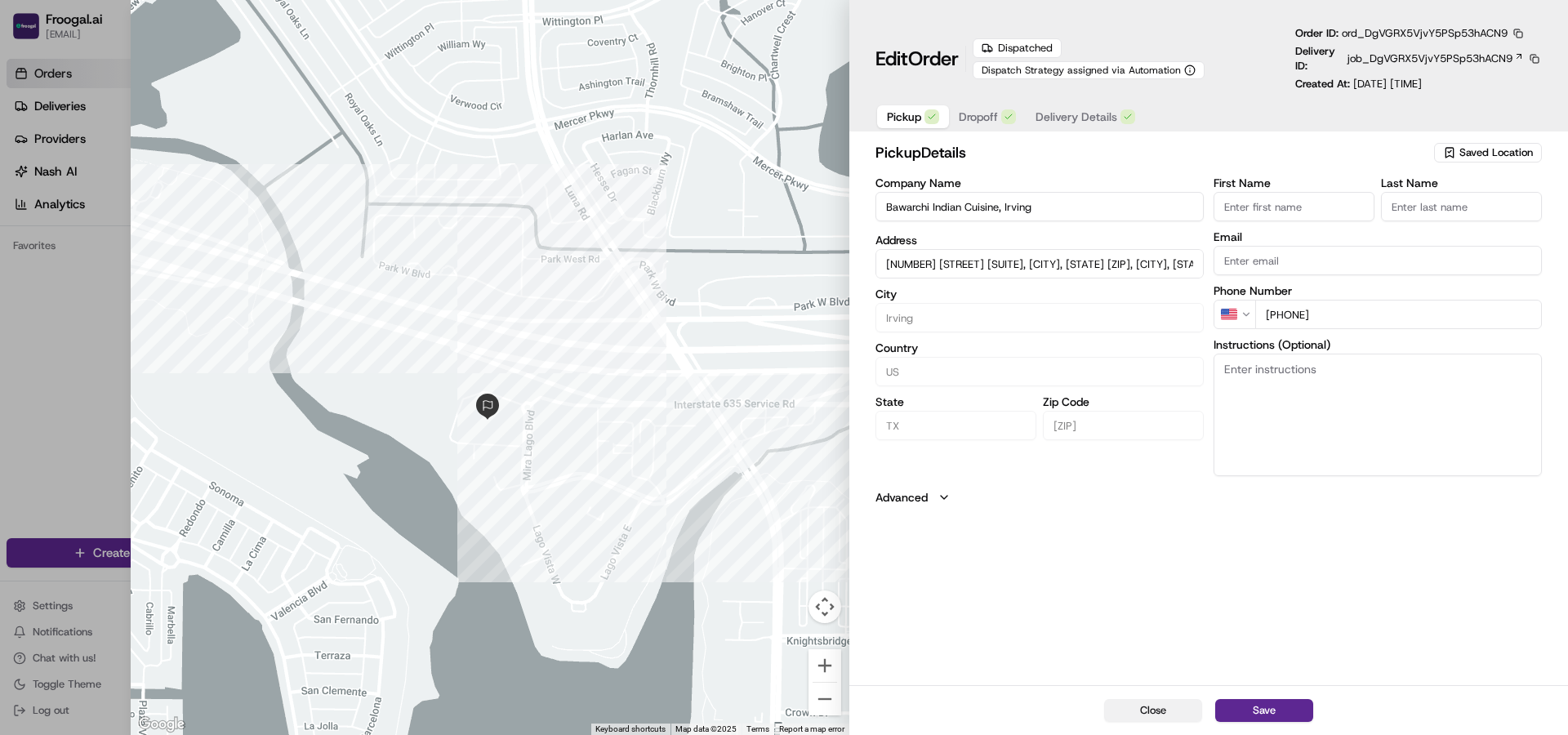 click on "Close" at bounding box center [1153, 710] 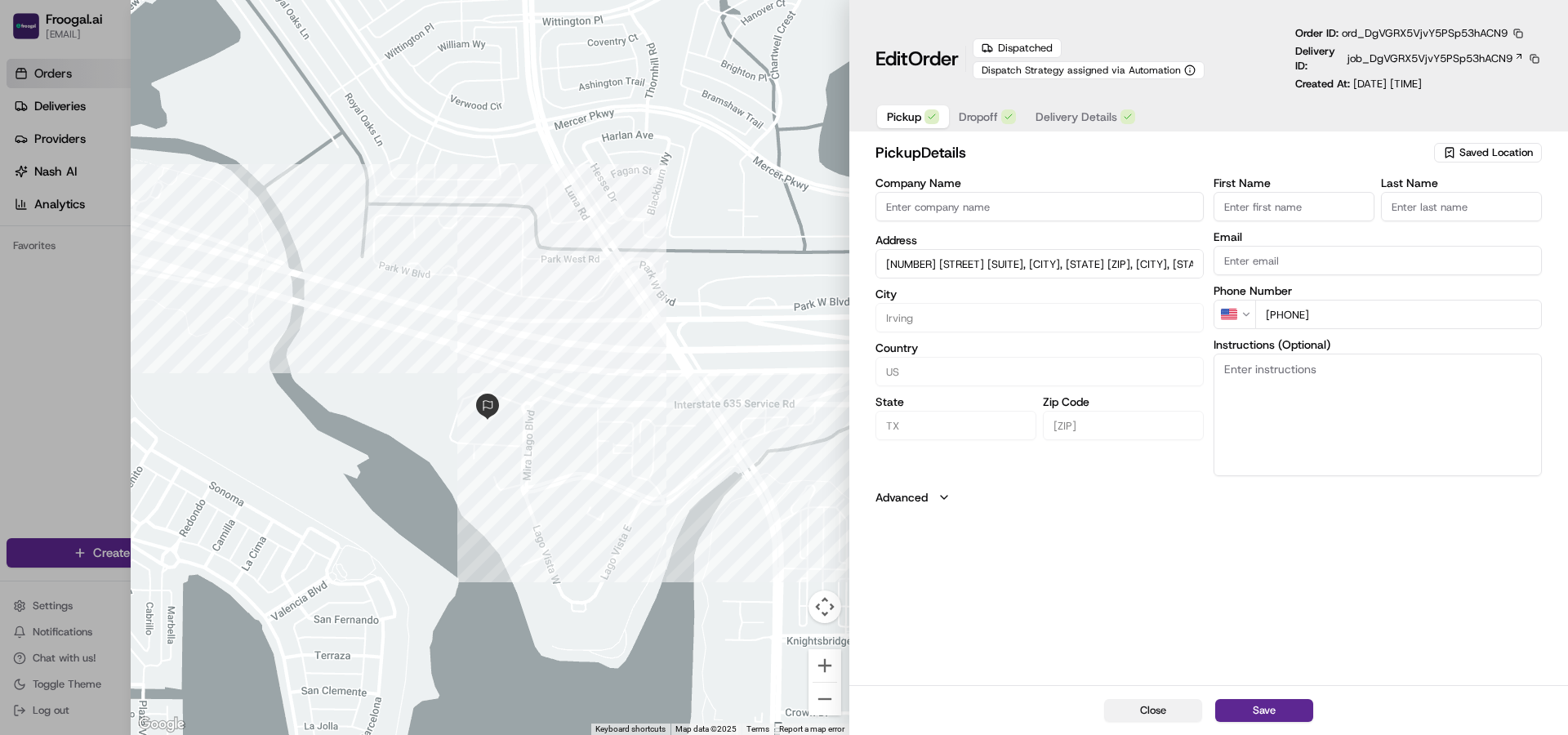 type 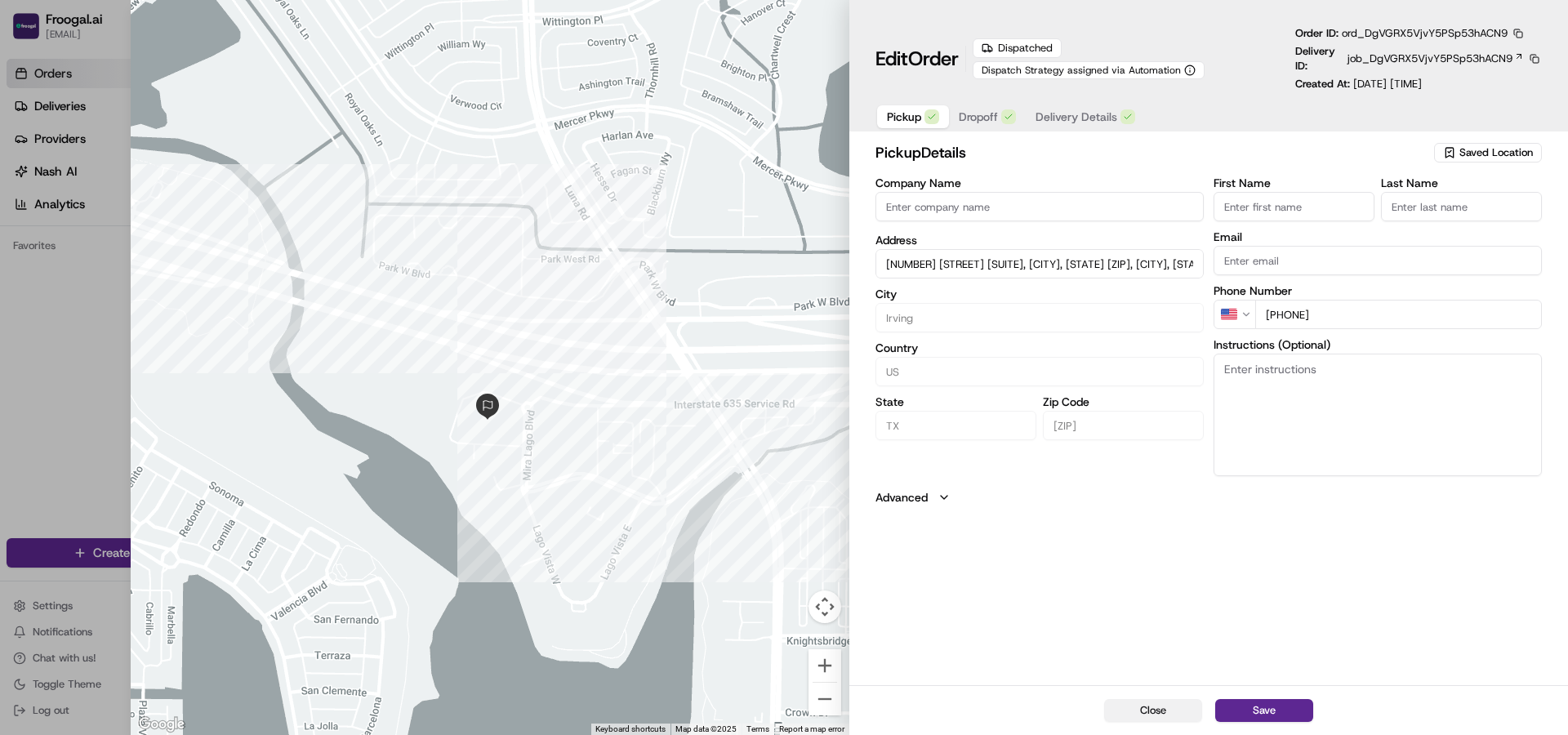 type 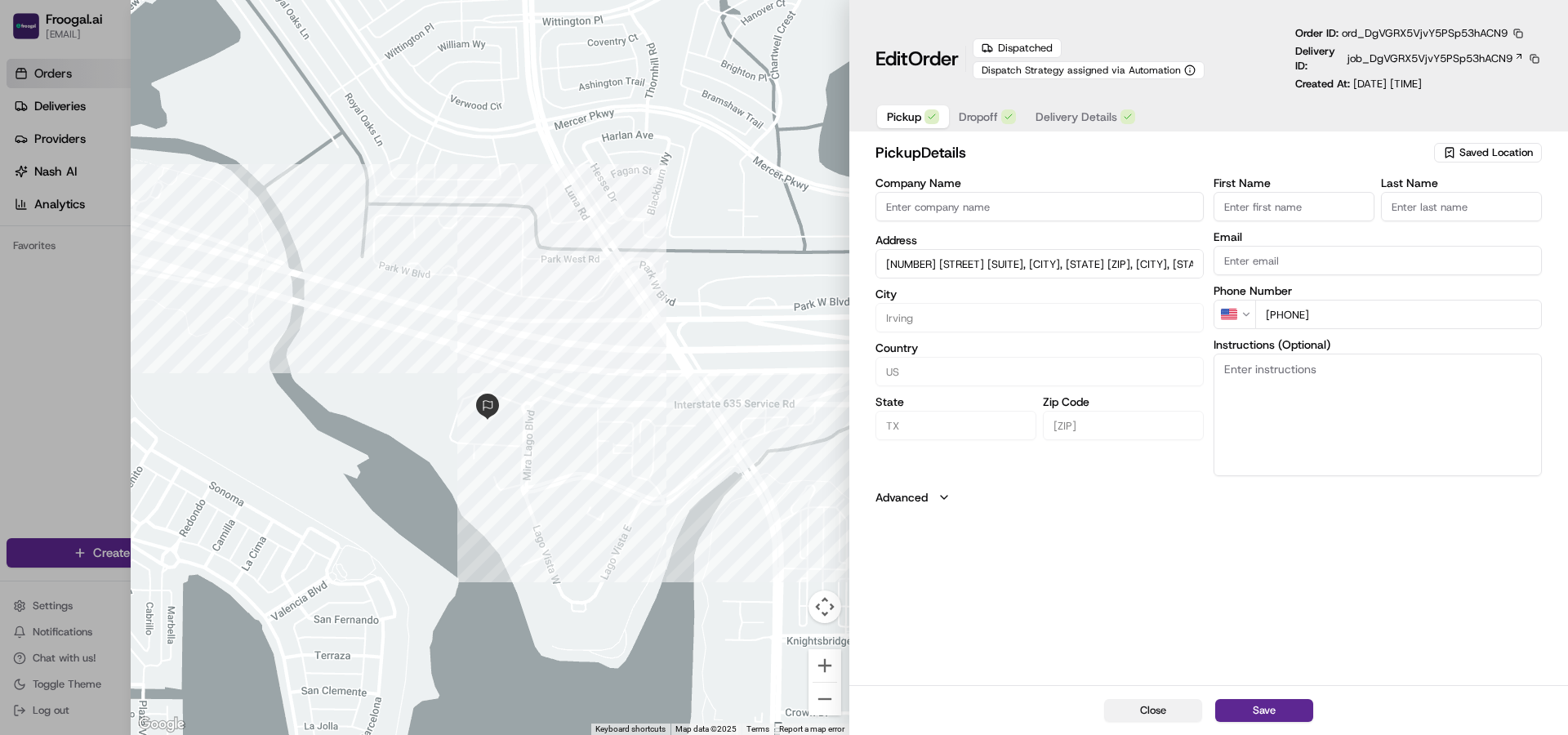 type on "+1" 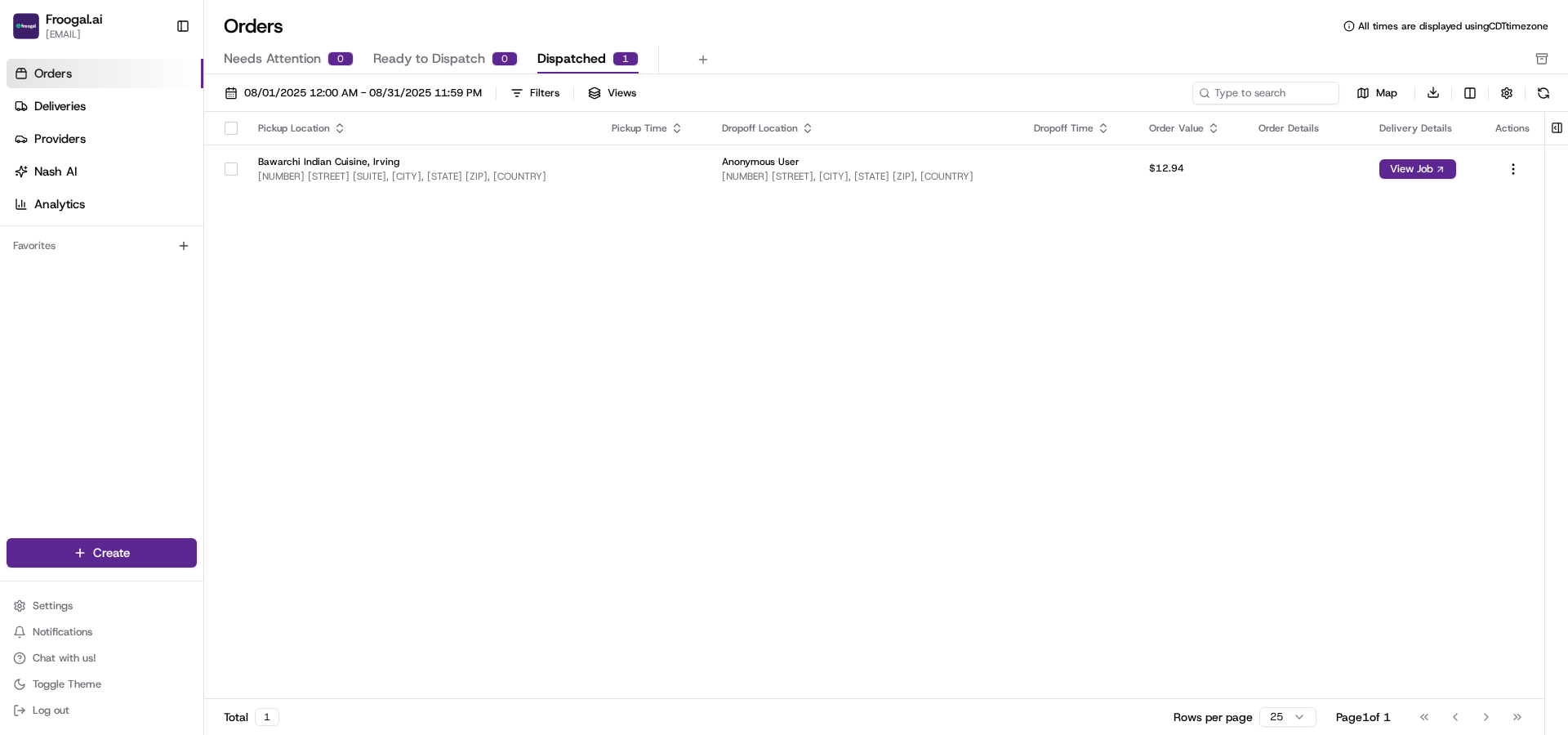click on "Pickup Location Pickup Time Dropoff Location Dropoff Time Order Value Order Details Delivery Details Actions [COMPANY_NAME], [CITY] [NUMBER] [STREET] [SUITE], [CITY], [STATE] [ZIP], [COUNTRY] [USER] [NUMBER] [STREET], [CITY], [STATE] [ZIP], [COUNTRY] [PRICE] View Job" at bounding box center (874, 406) 